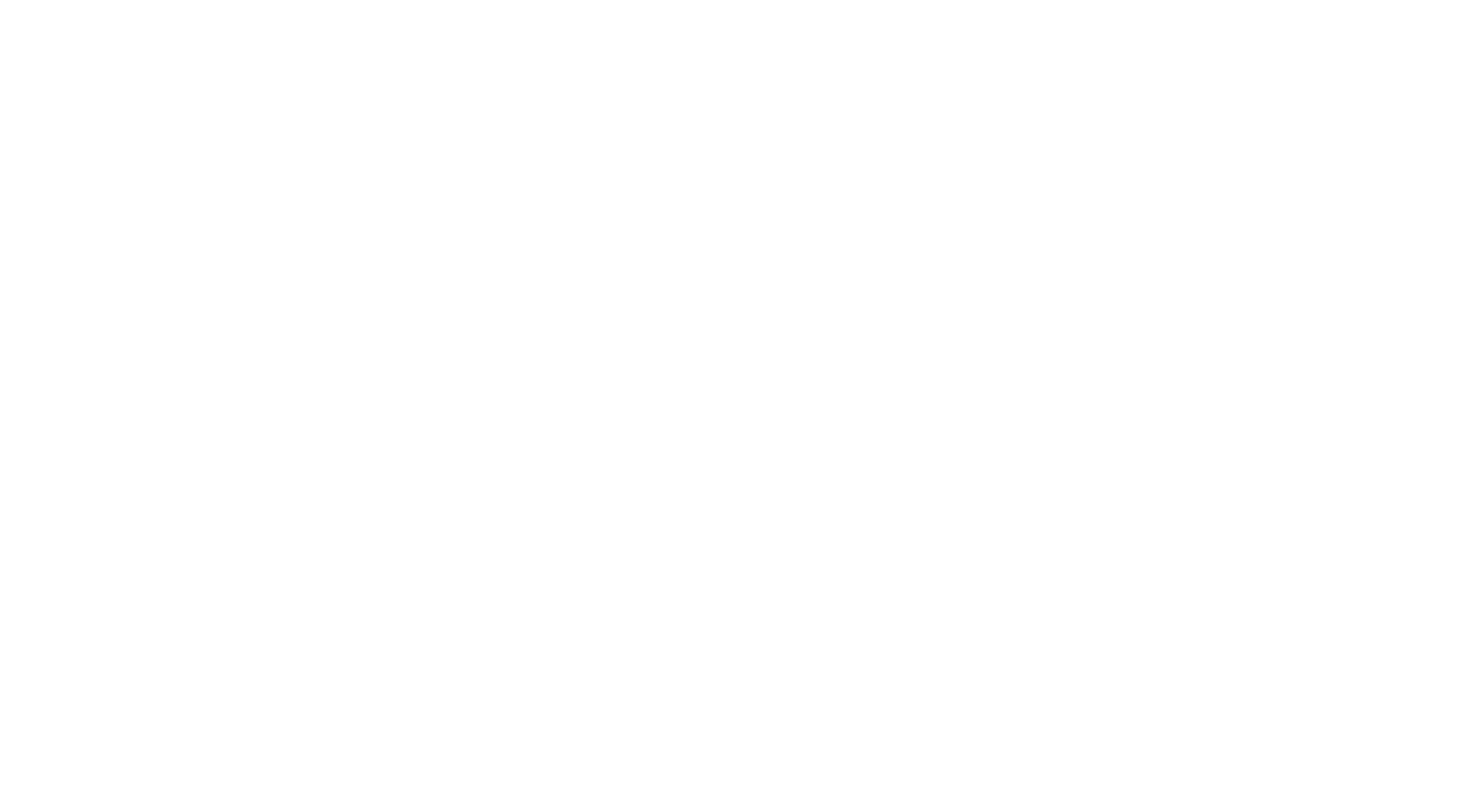 scroll, scrollTop: 0, scrollLeft: 0, axis: both 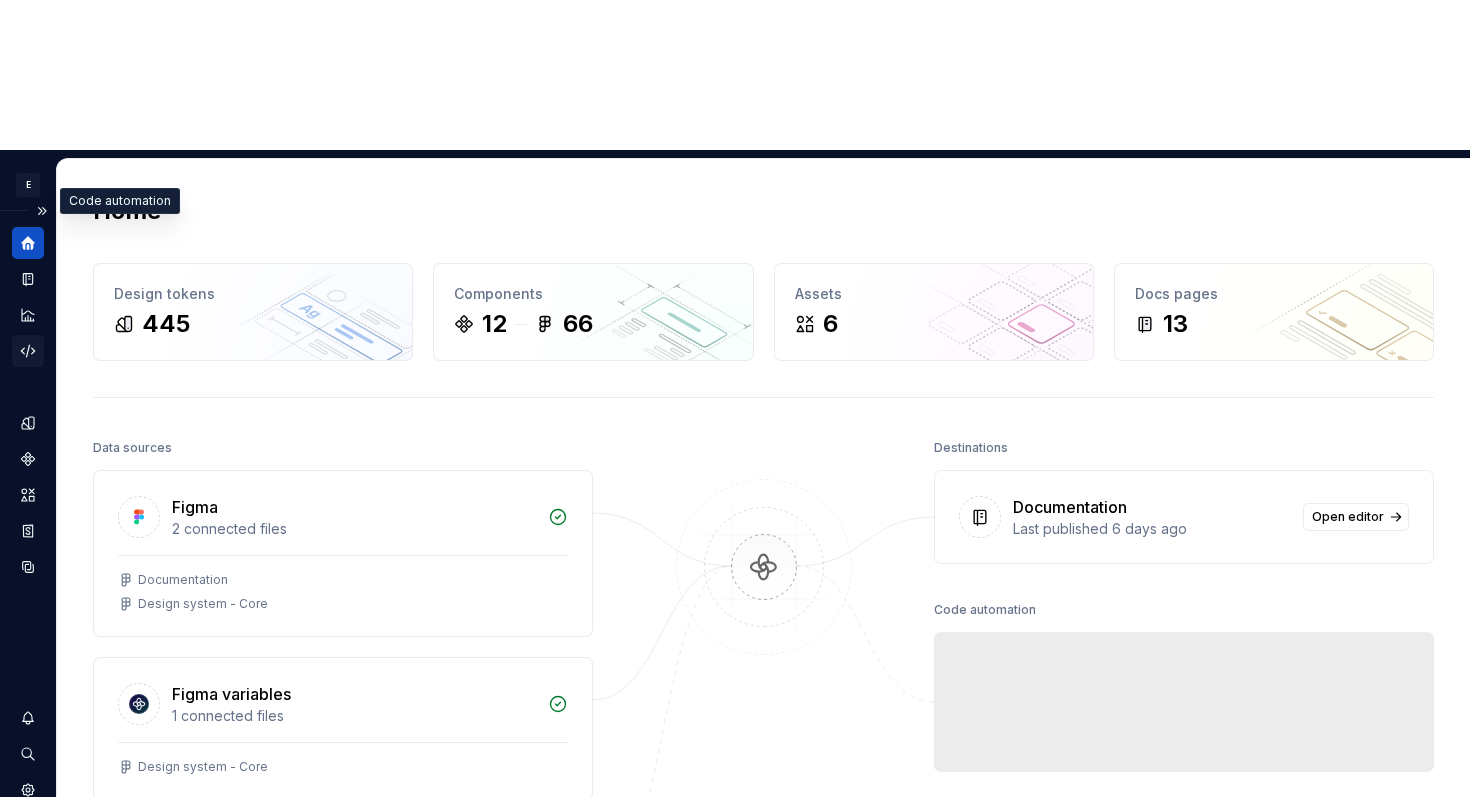 click 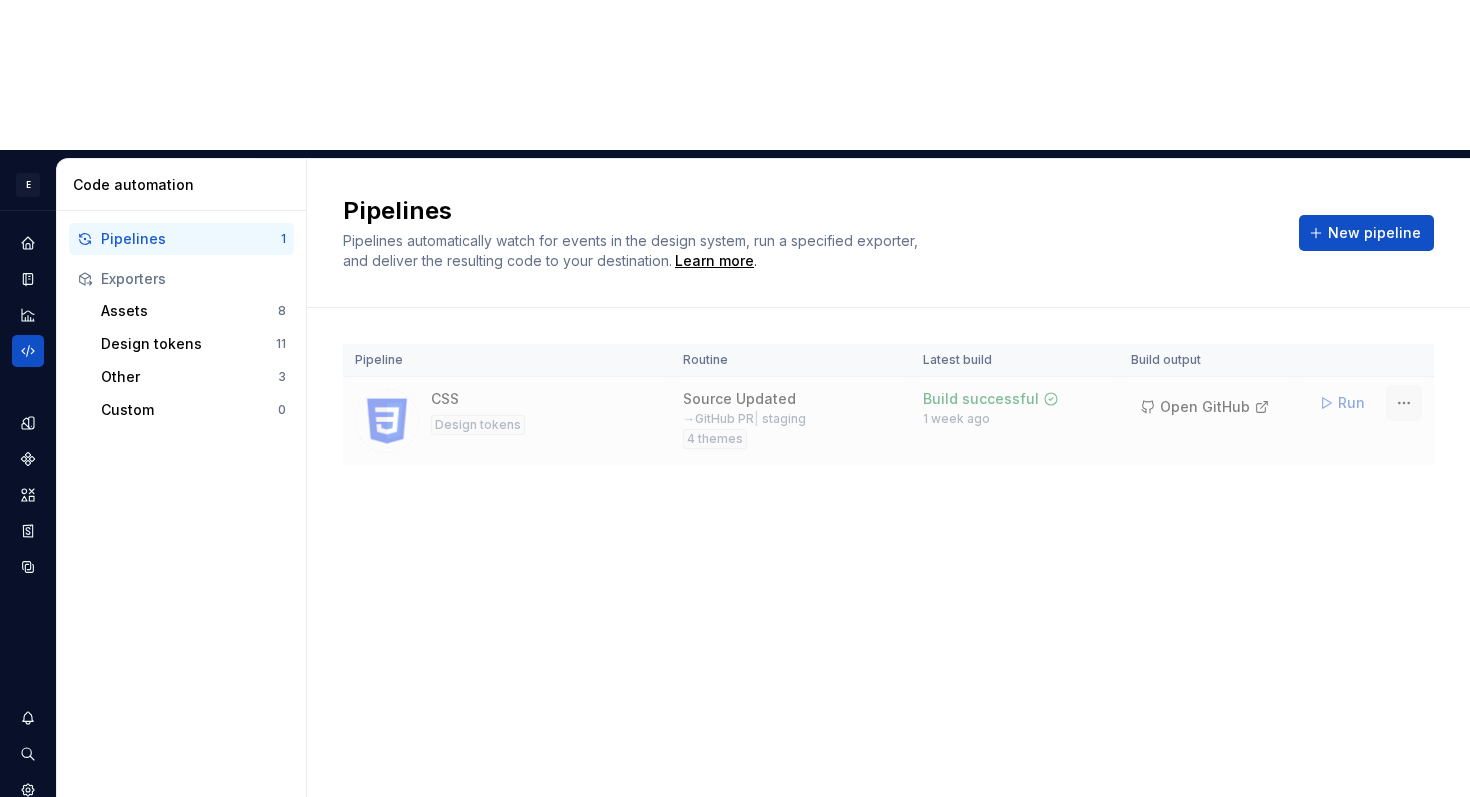 click on "E [ORG] Q Design system data Code automation Pipelines 1 Exporters Assets 8 Design tokens 11 Other 3 Custom 0 Give feedback Pipelines Pipelines automatically watch for events in the design system, run a specified exporter, and deliver the resulting code to your destination.   Learn more . New pipeline Pipeline Routine Latest build Build output CSS Design tokens Source Updated →  GitHub PR  |   staging 4 themes Build successful 1 week ago Open GitHub Run" at bounding box center (735, 398) 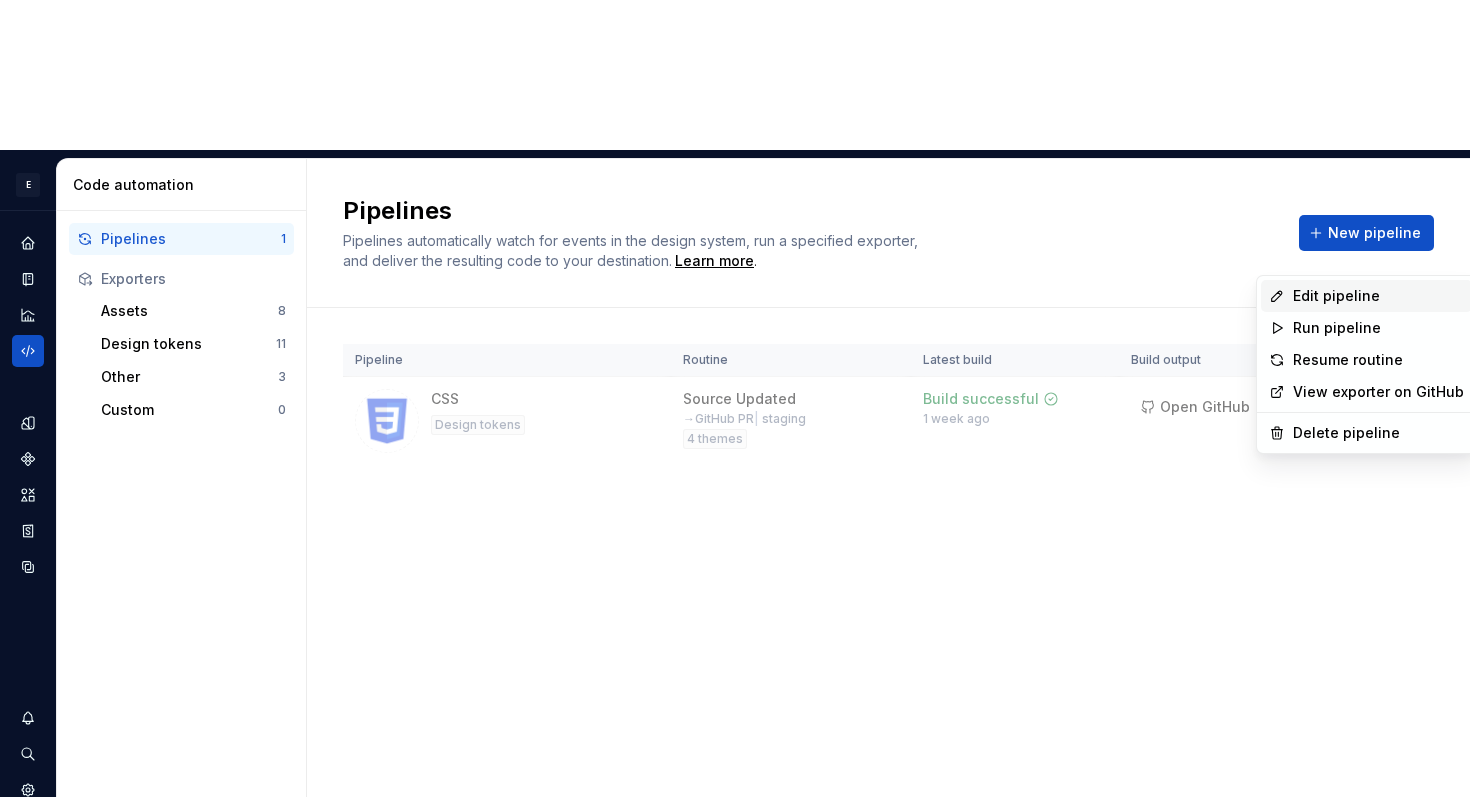 click on "Edit pipeline" at bounding box center [1378, 296] 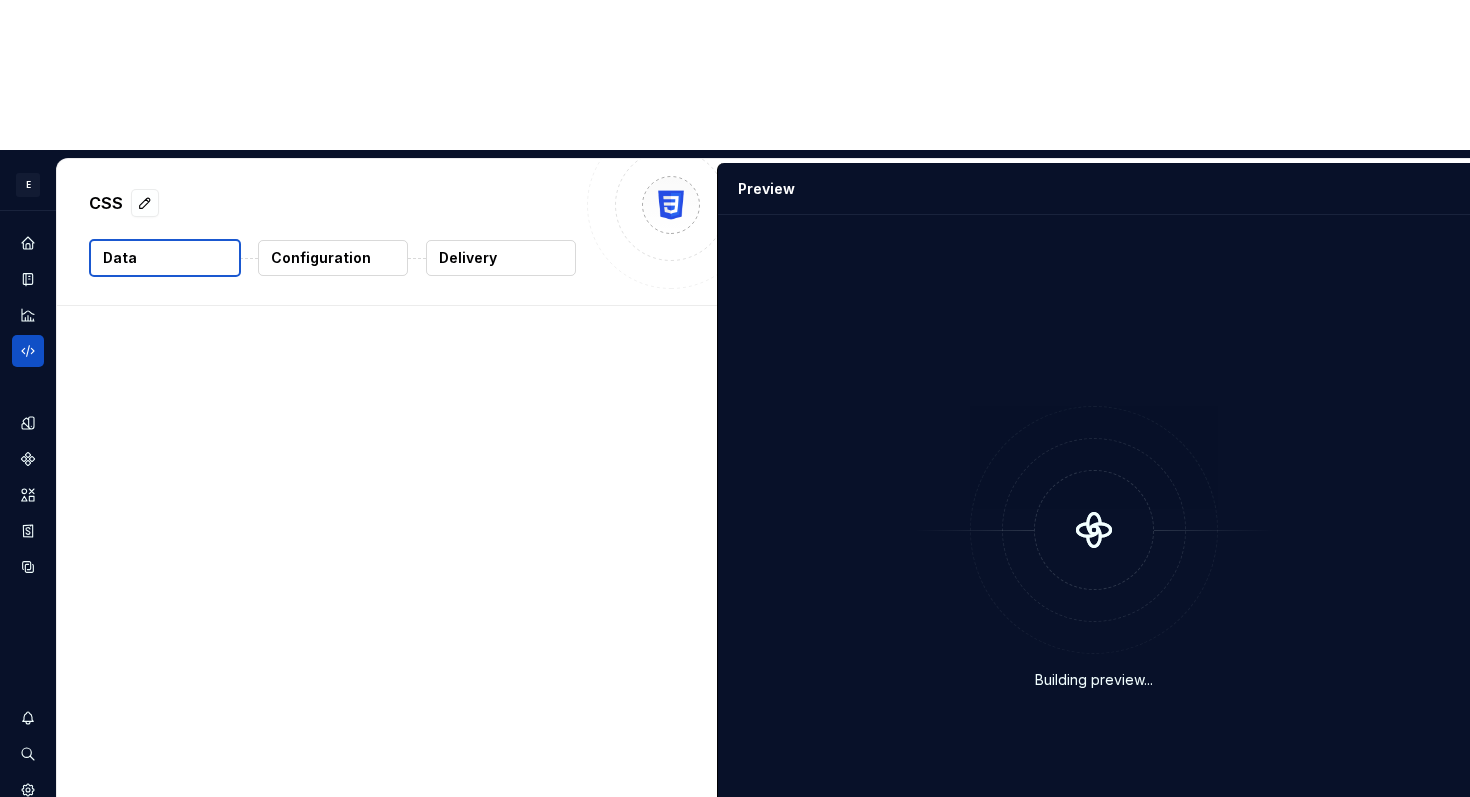click on "Delivery" at bounding box center (468, 258) 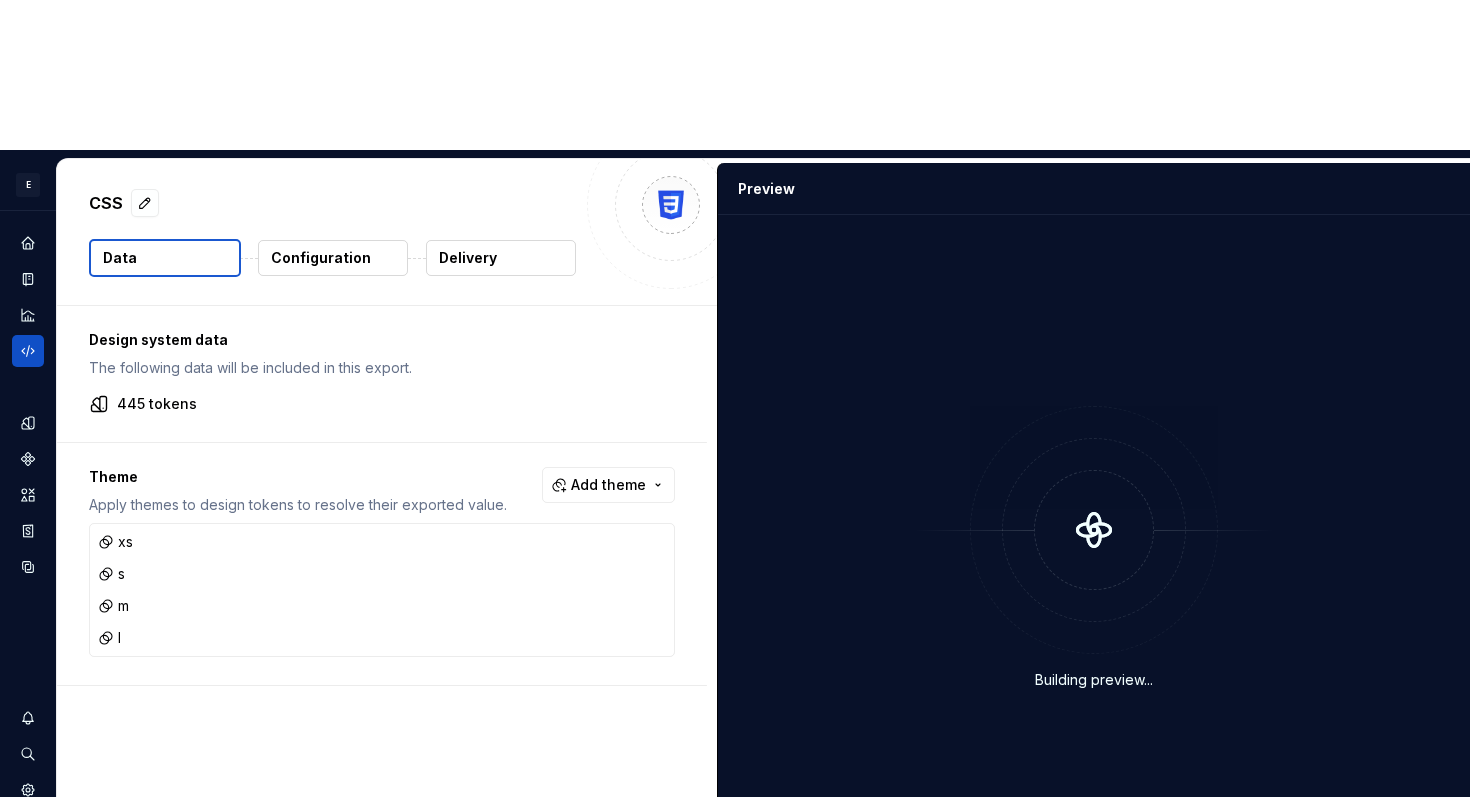 click on "Delivery" at bounding box center (501, 258) 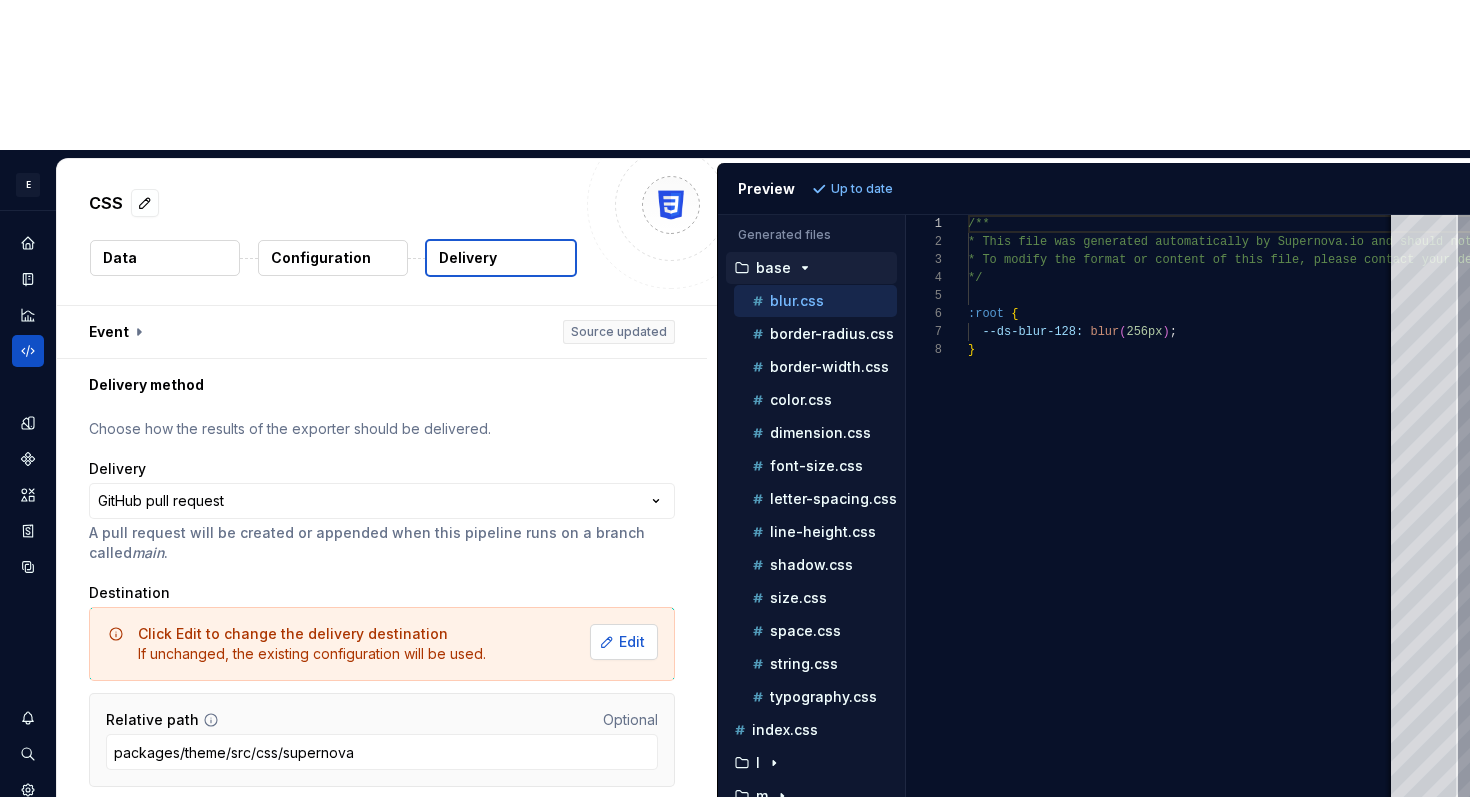 click on "Edit" at bounding box center [632, 642] 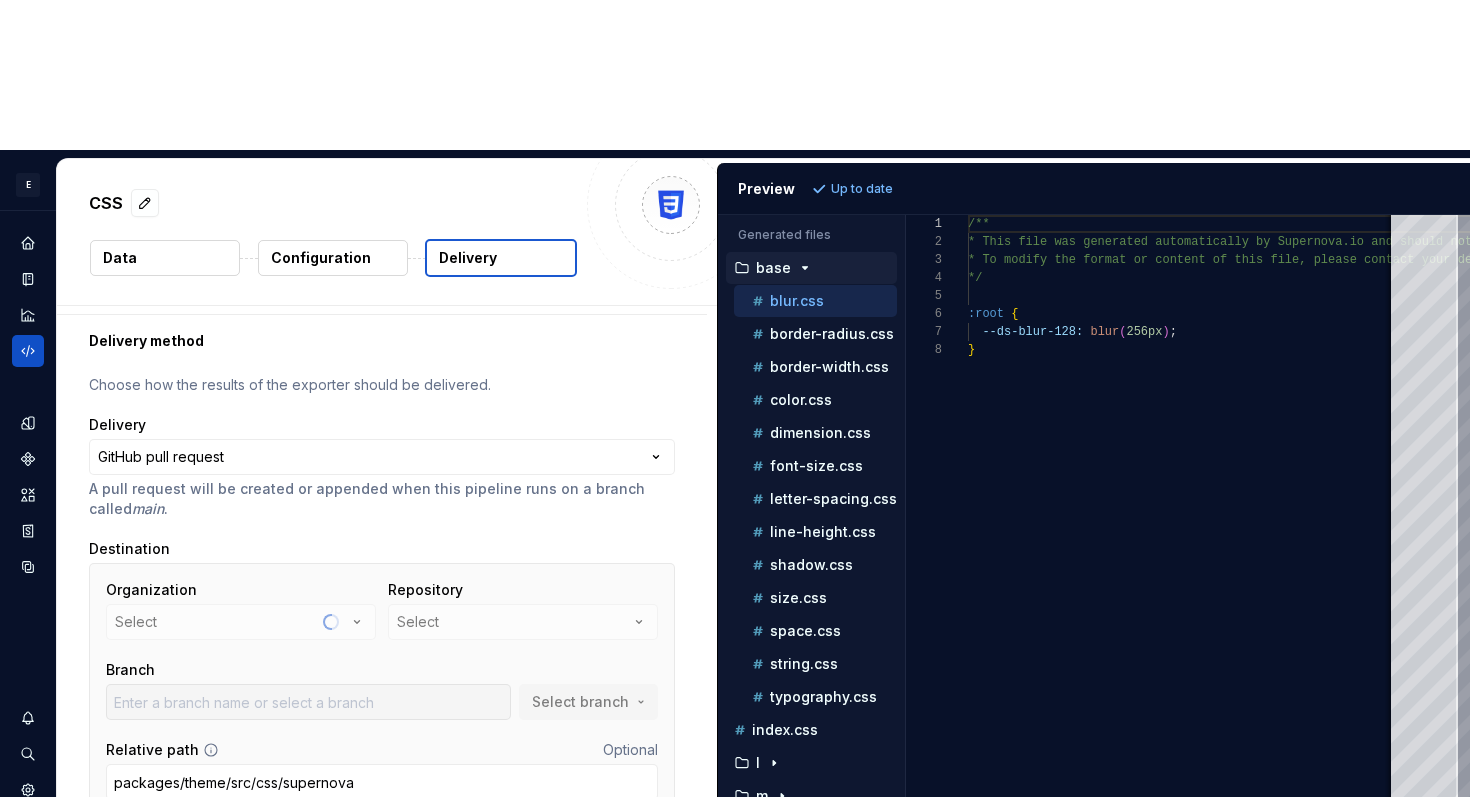 scroll, scrollTop: 73, scrollLeft: 0, axis: vertical 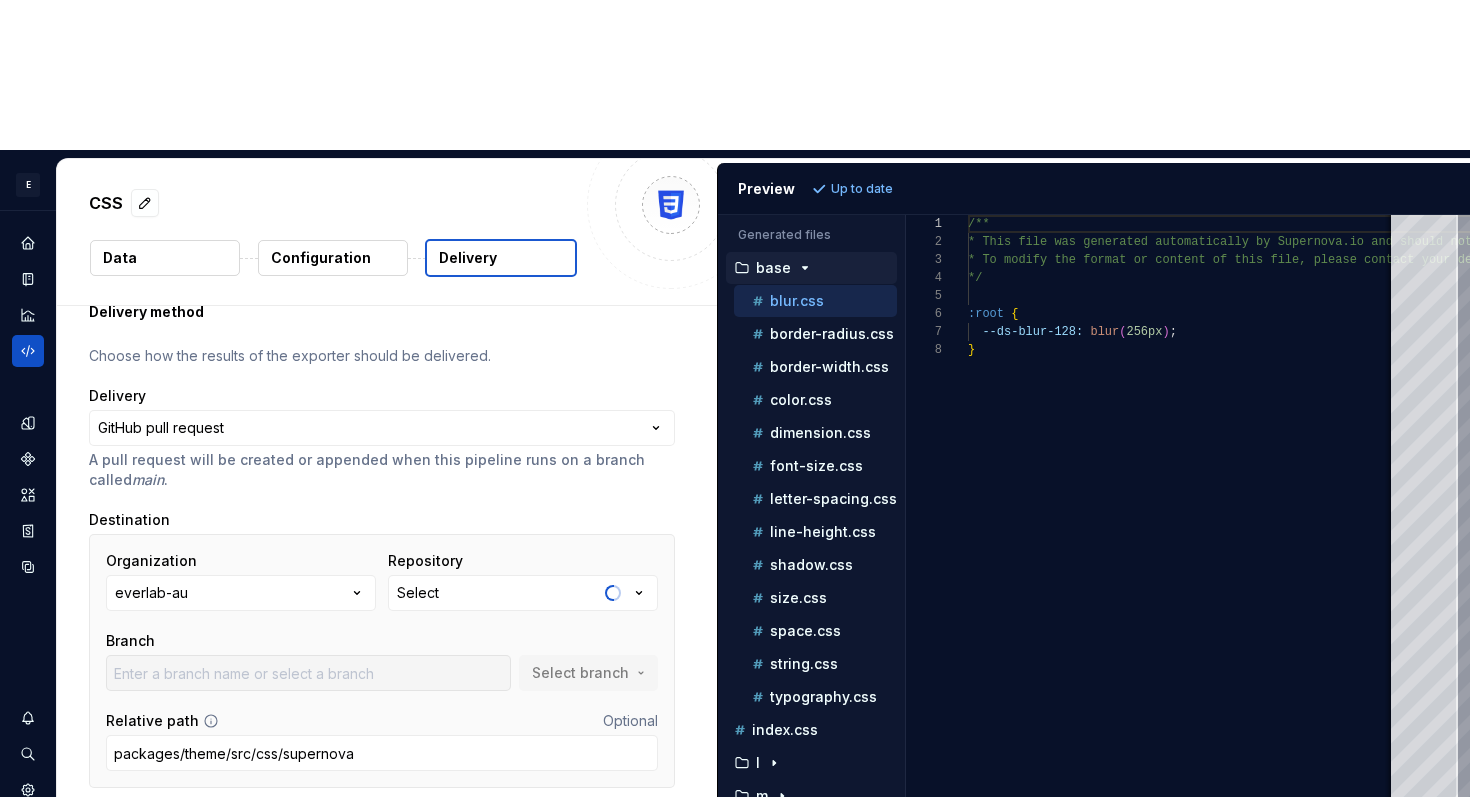 click on "everlab-au" at bounding box center [241, 593] 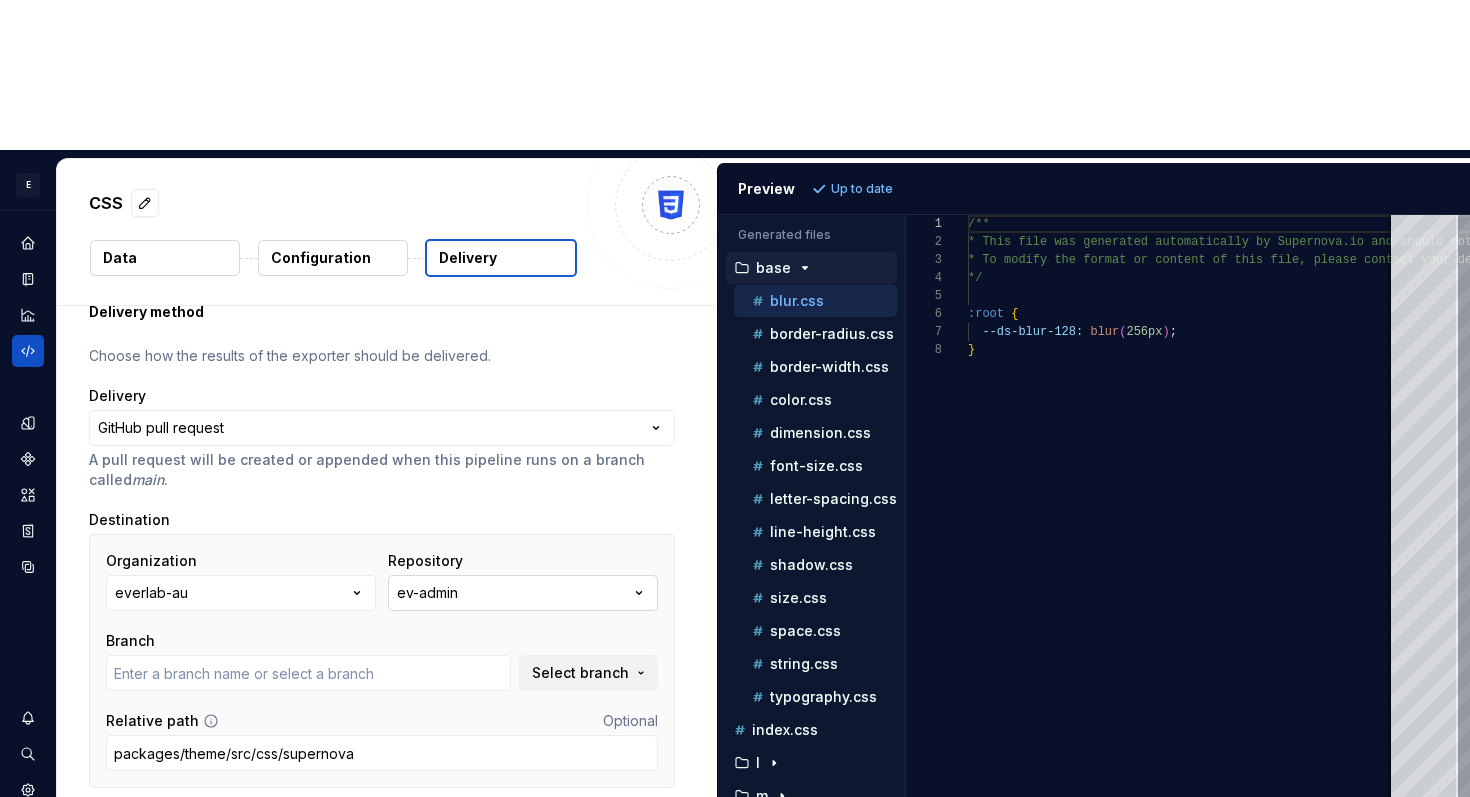 click on "ev-admin" at bounding box center (523, 593) 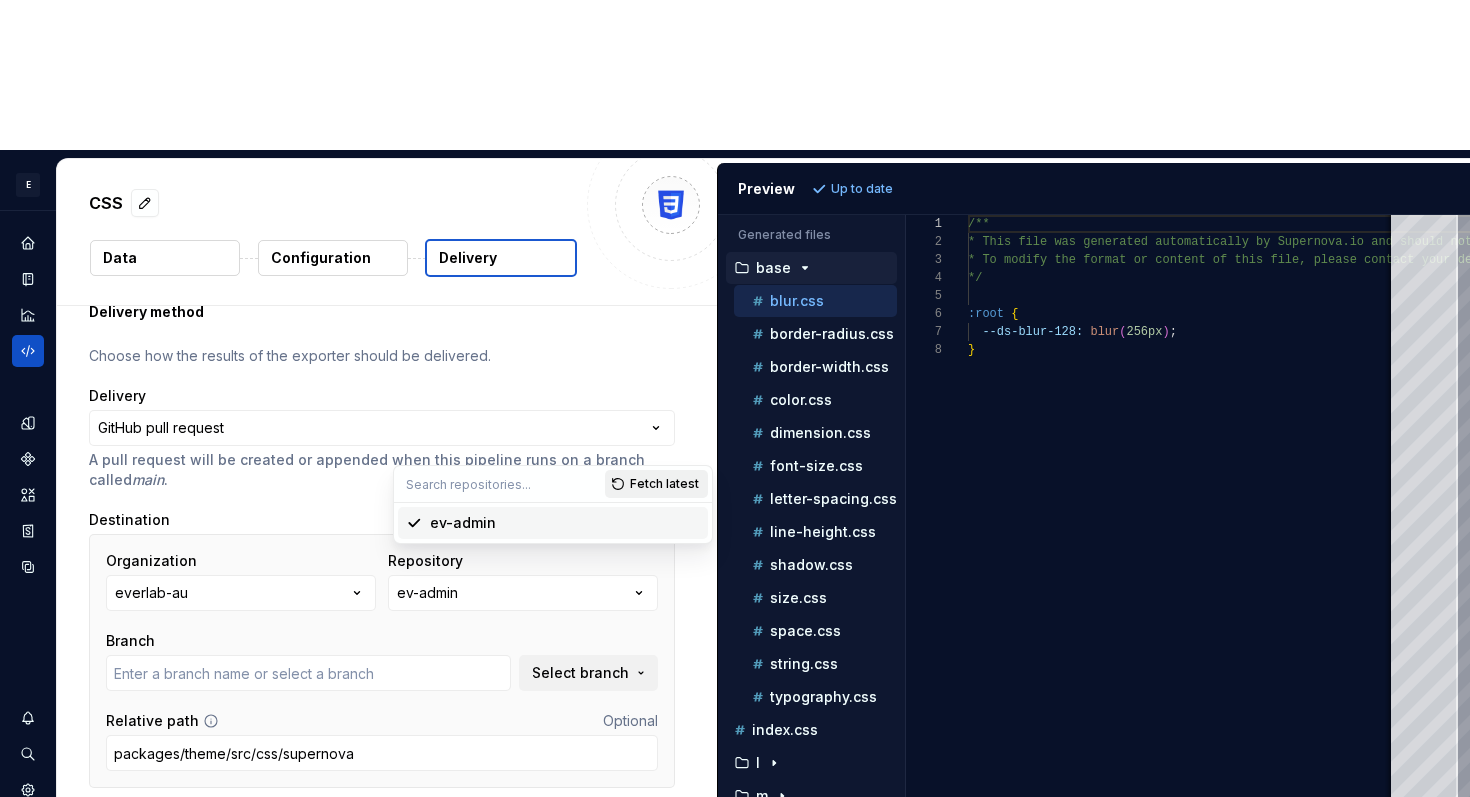 click on "Fetch latest" at bounding box center (664, 484) 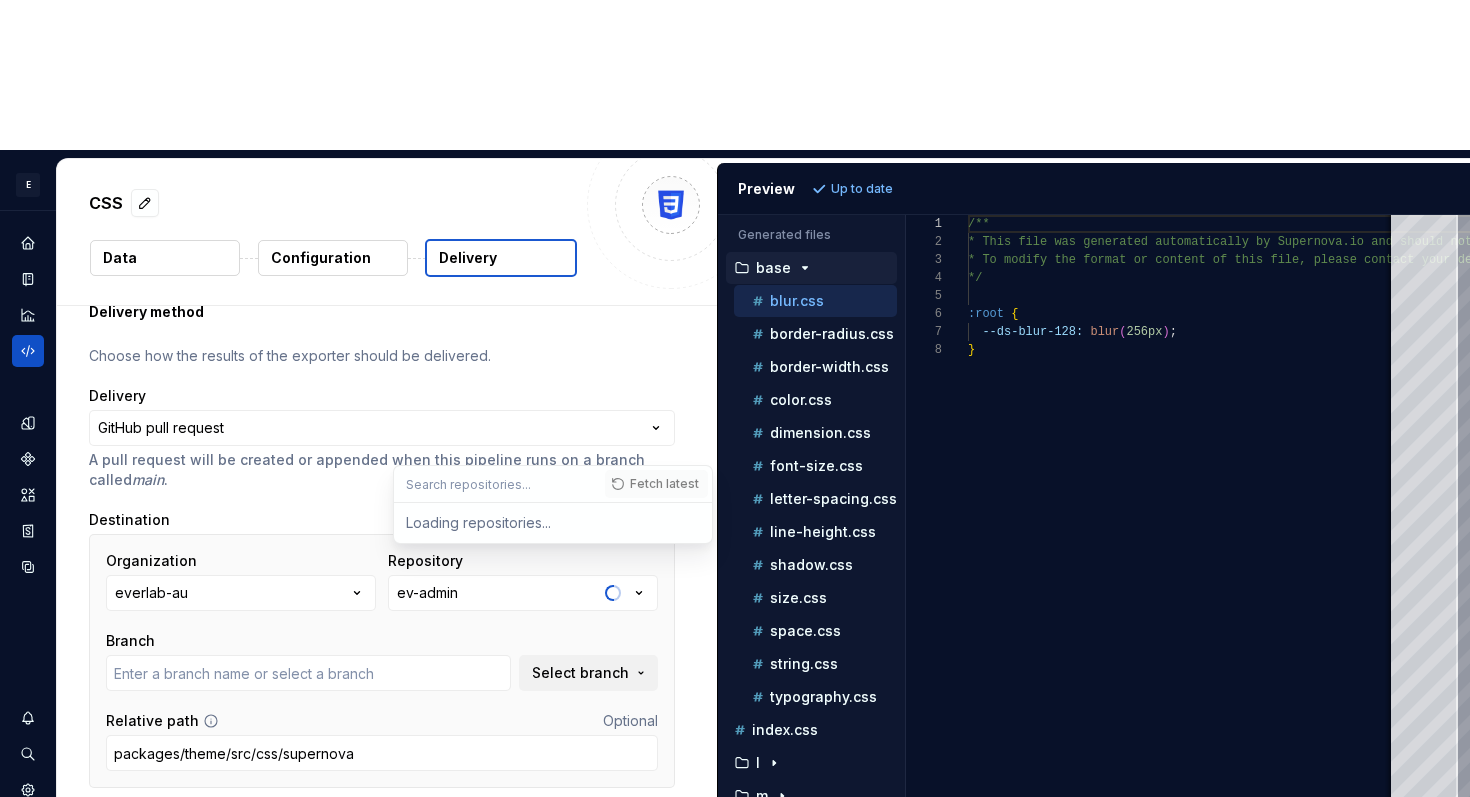type on "add-claude-github-actions-1751364216014" 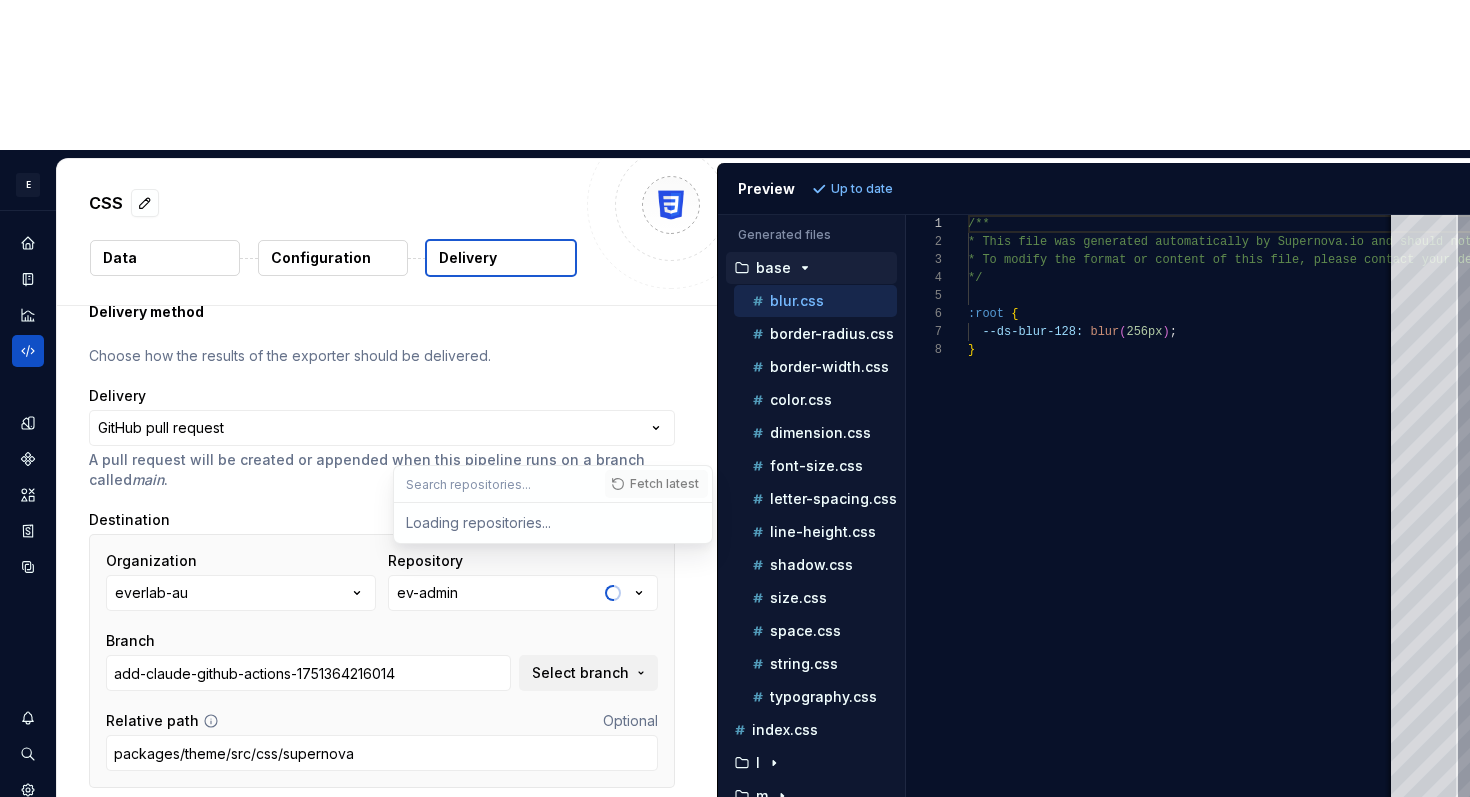 click at bounding box center [499, 484] 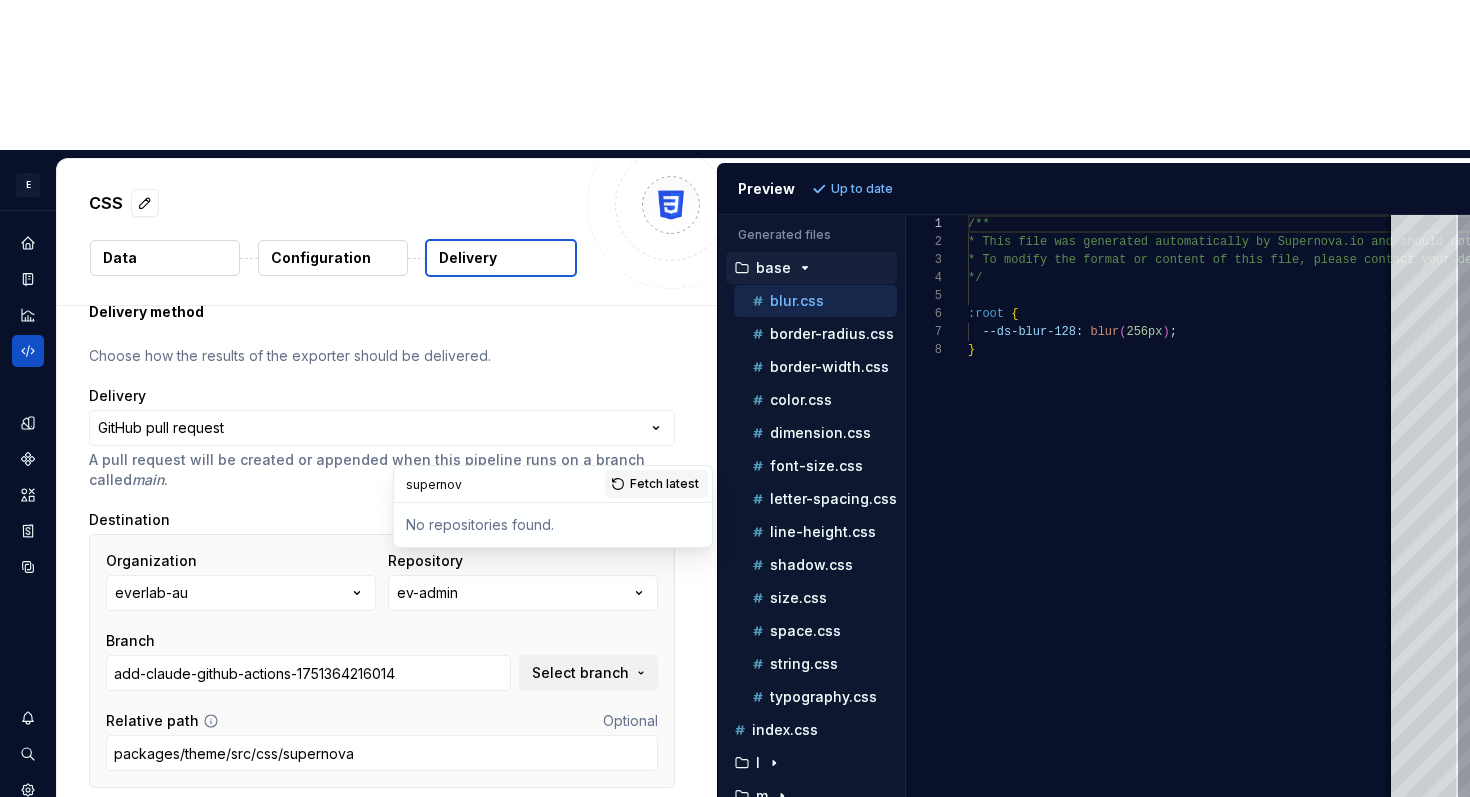 type on "supernova" 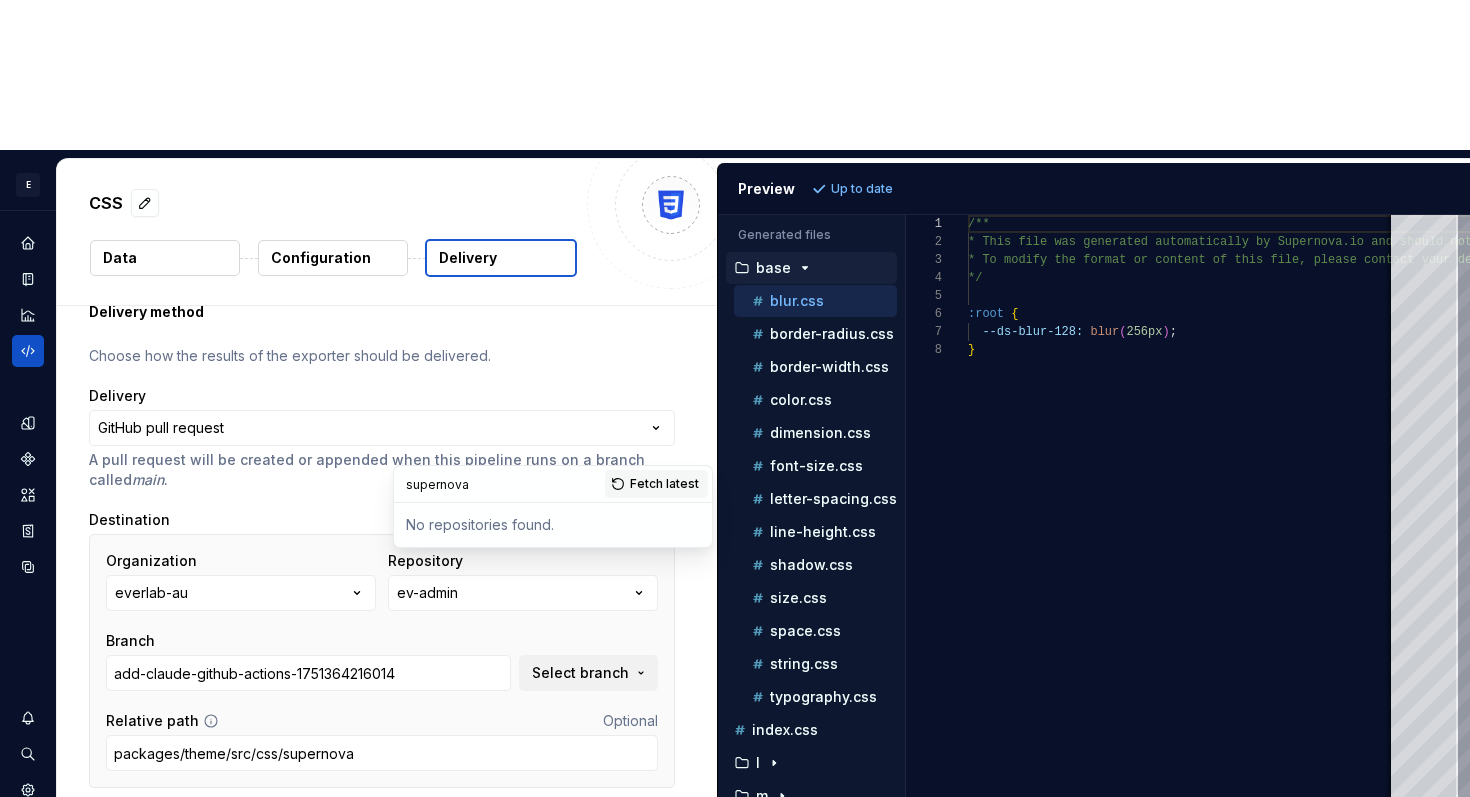 click on "supernova" at bounding box center (499, 484) 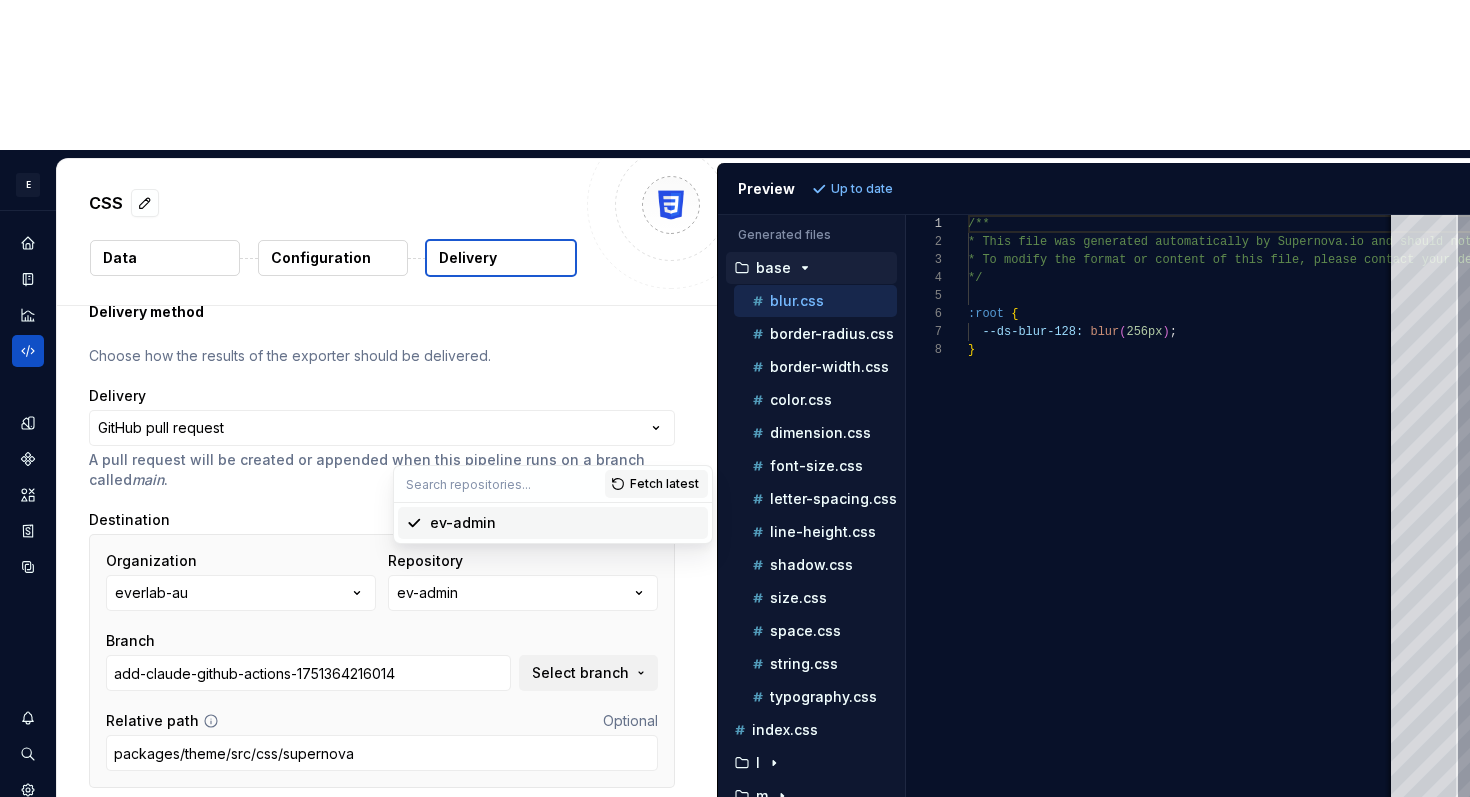 click on "Repository" at bounding box center (523, 561) 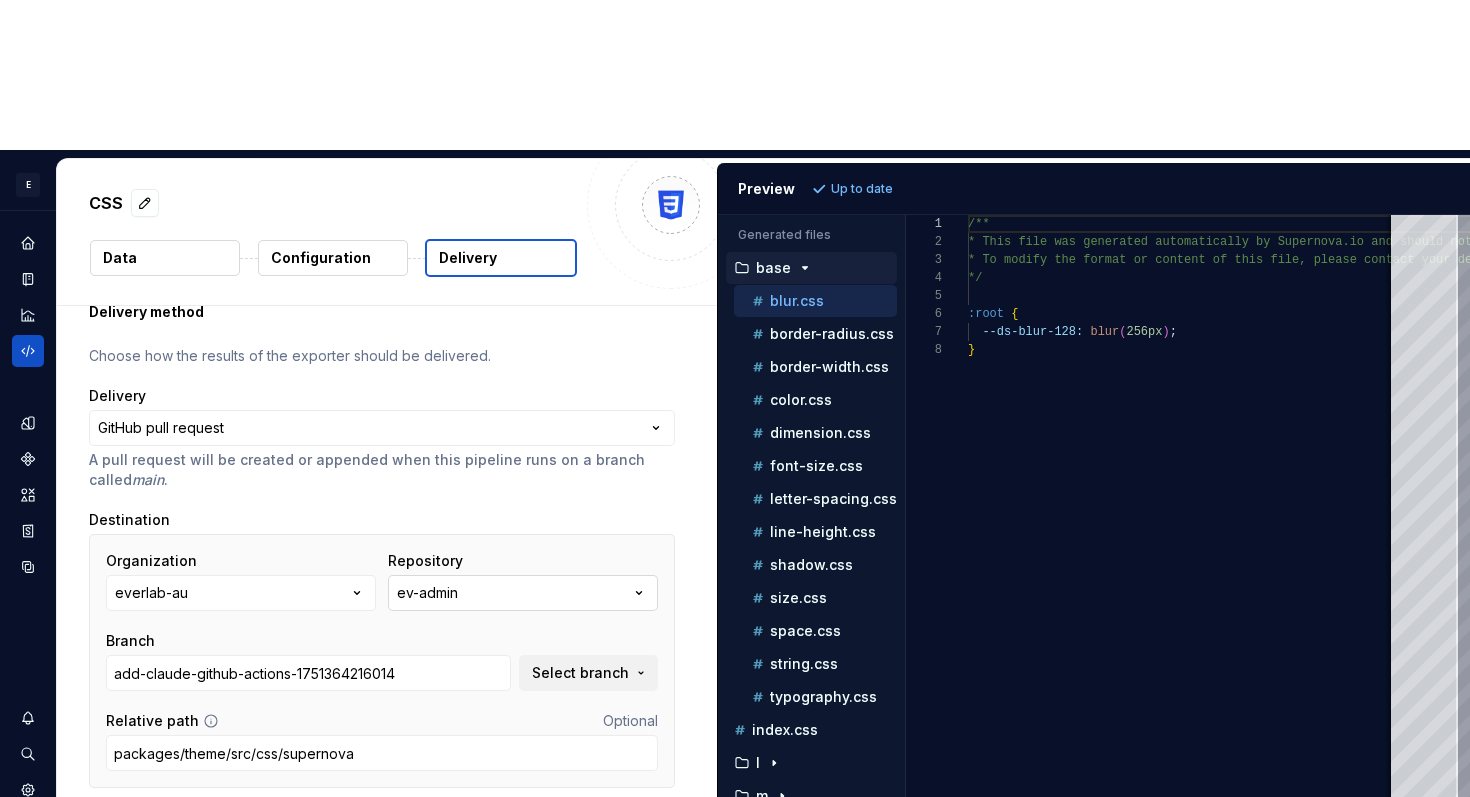 click 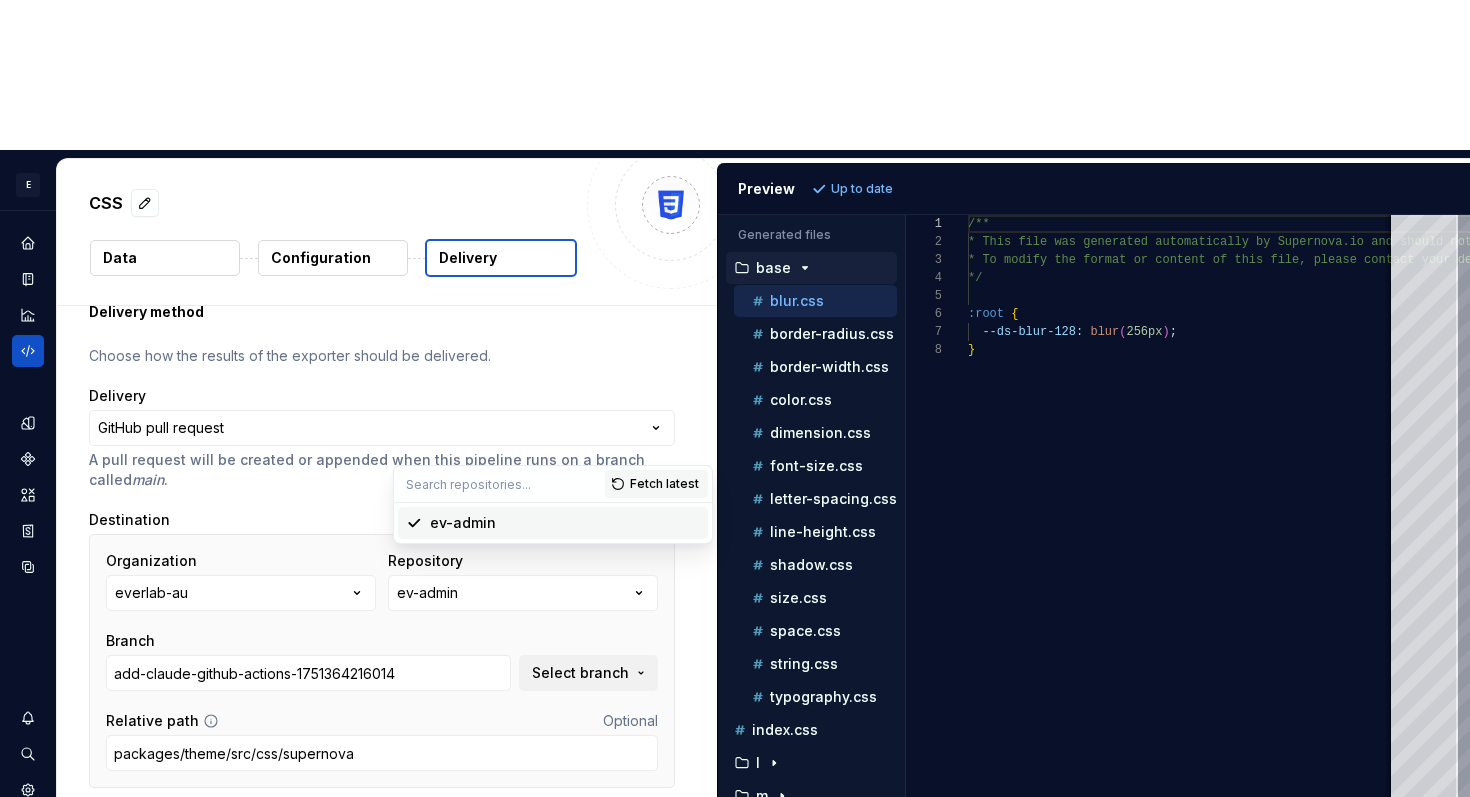 click on "ev-admin" at bounding box center [463, 523] 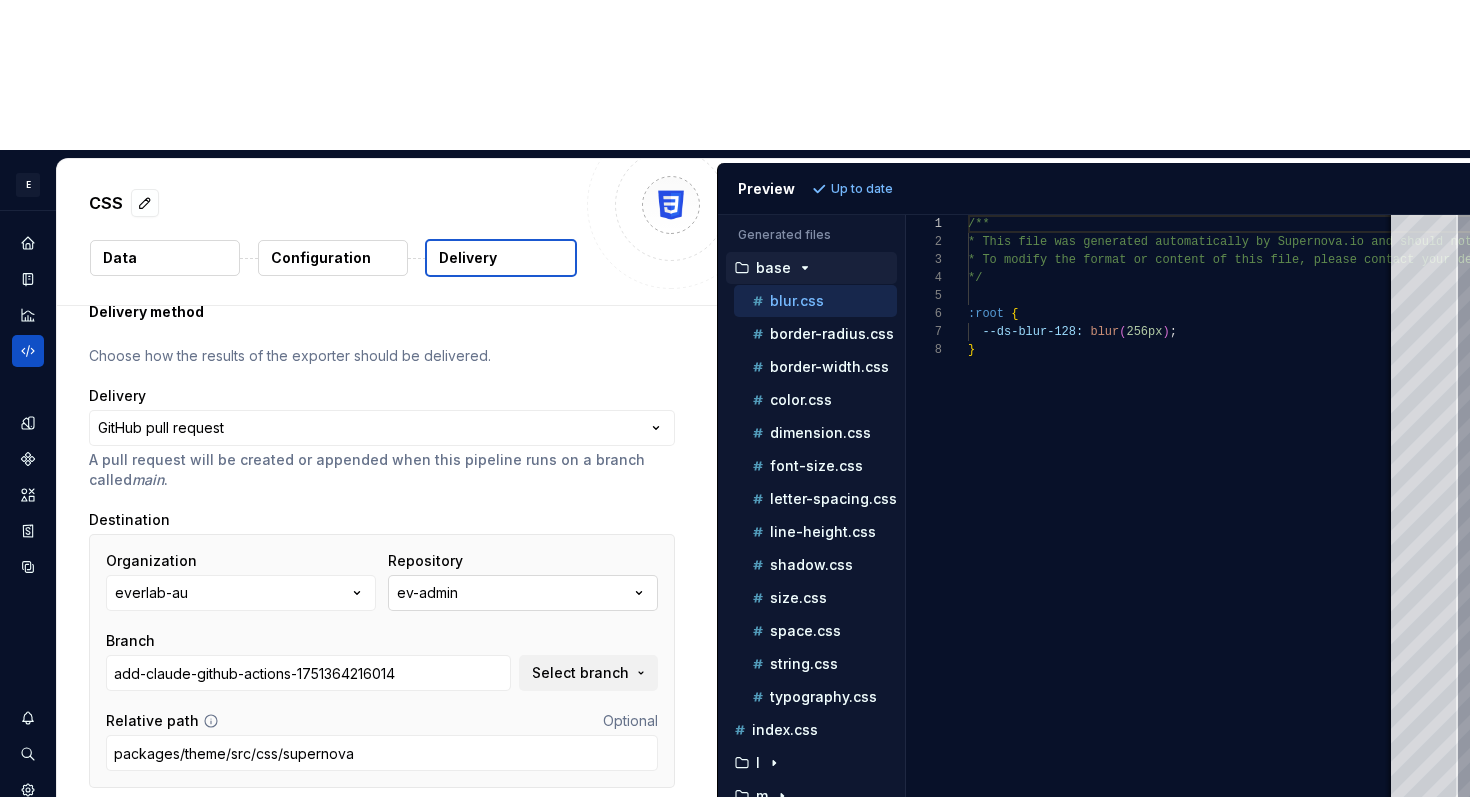click on "ev-admin" at bounding box center (523, 593) 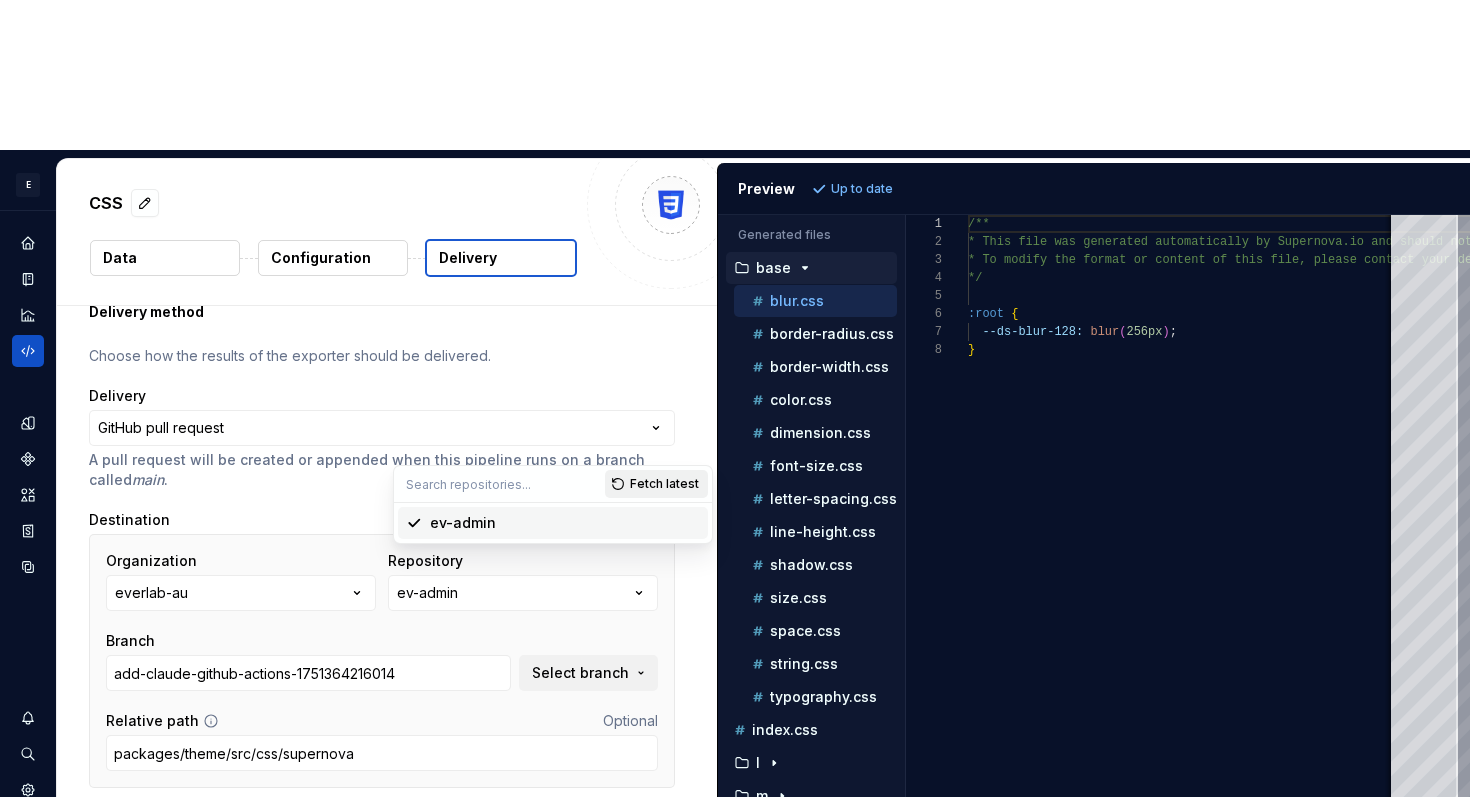 click on "Fetch latest" at bounding box center [664, 484] 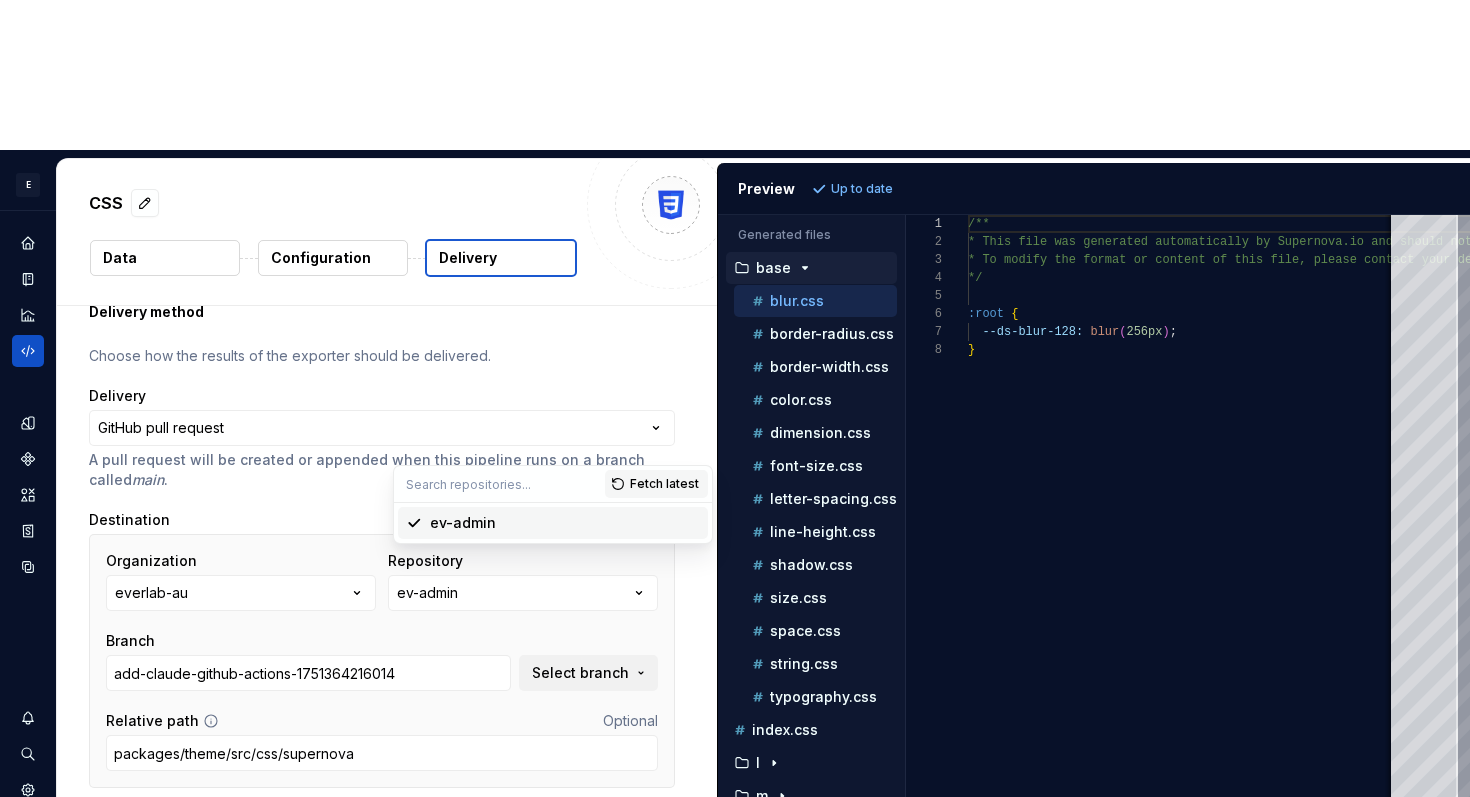 click at bounding box center (382, 835) 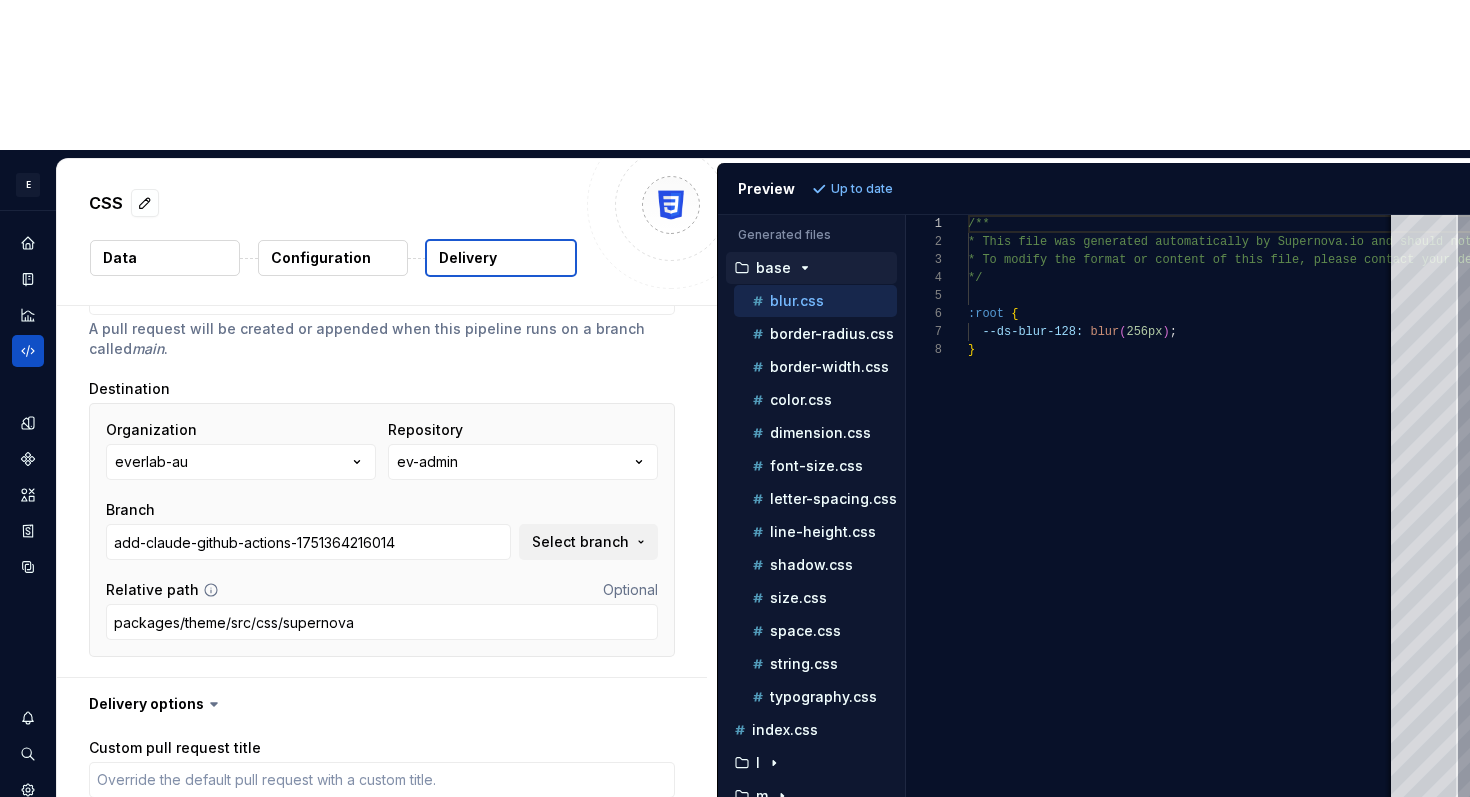 scroll, scrollTop: 48, scrollLeft: 0, axis: vertical 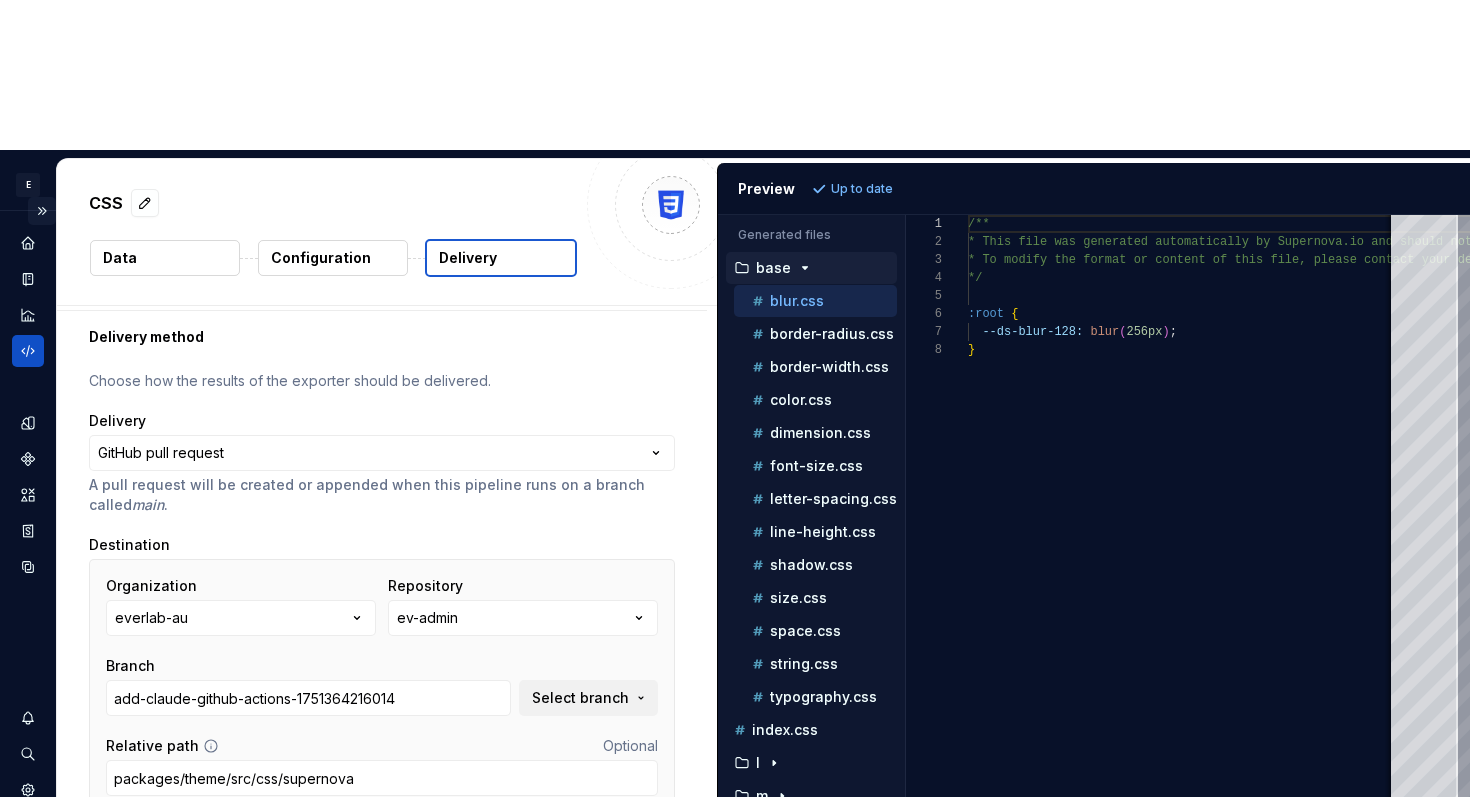 click at bounding box center [42, 211] 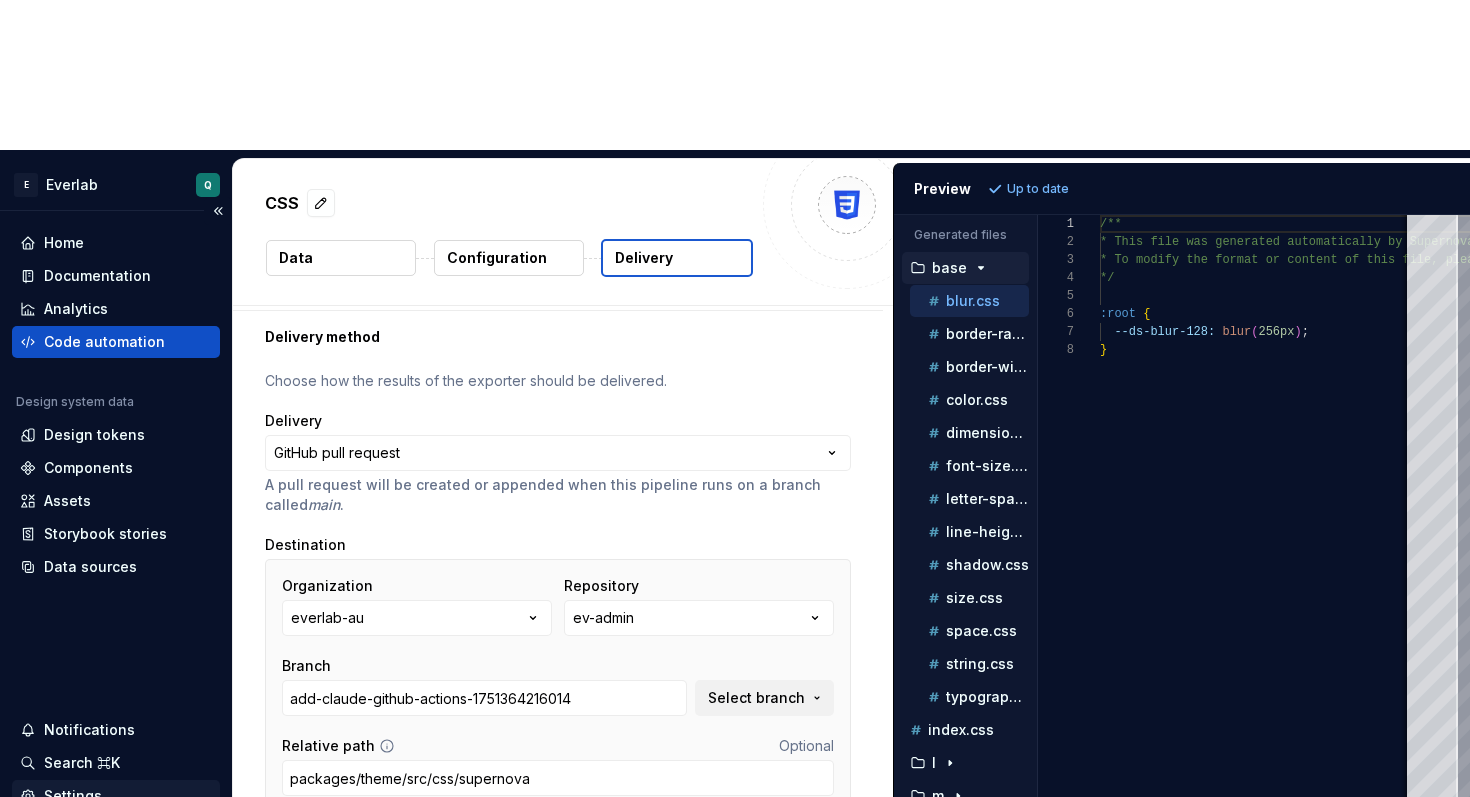 click on "Settings" at bounding box center (73, 796) 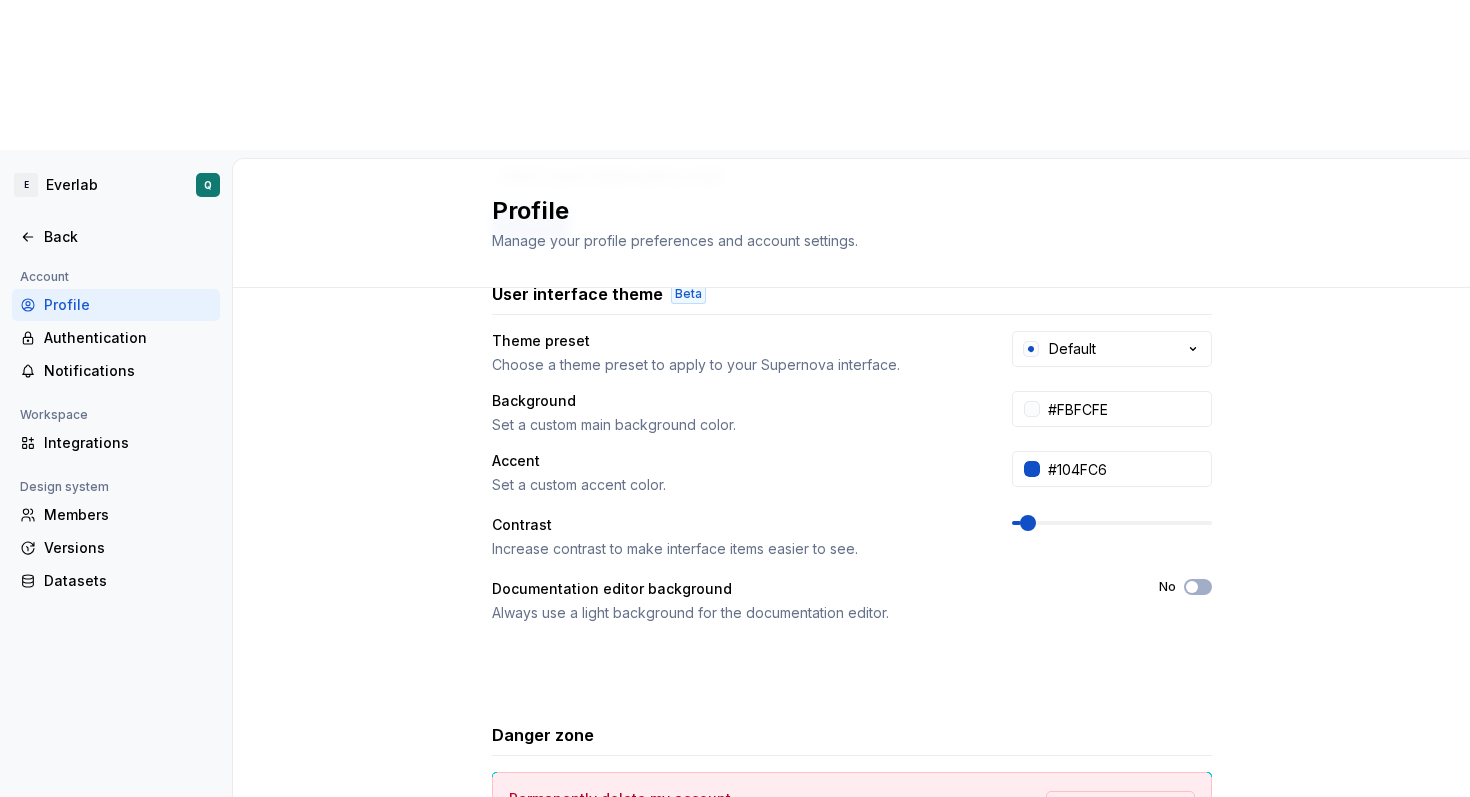 scroll, scrollTop: 349, scrollLeft: 0, axis: vertical 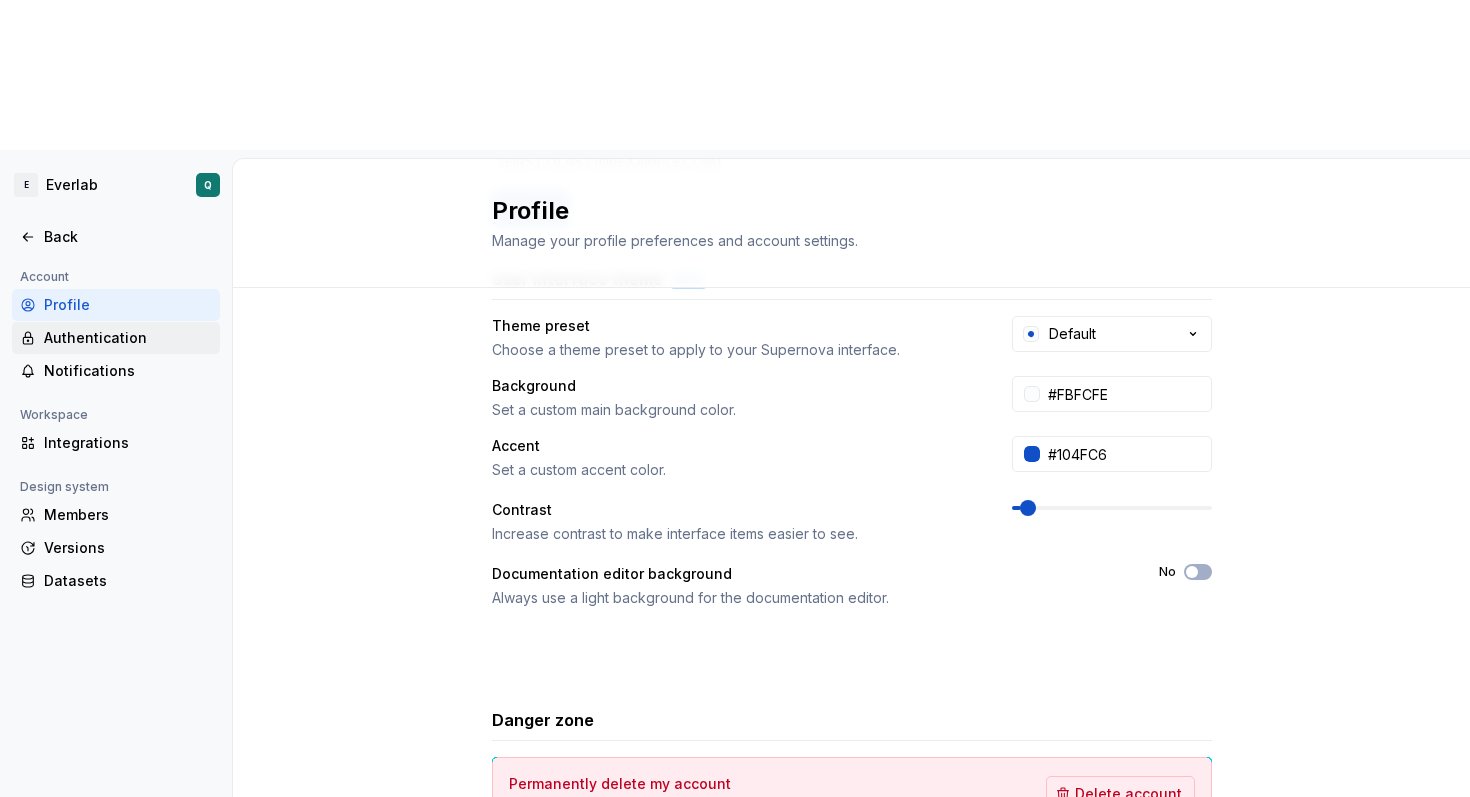 click on "Authentication" at bounding box center (128, 338) 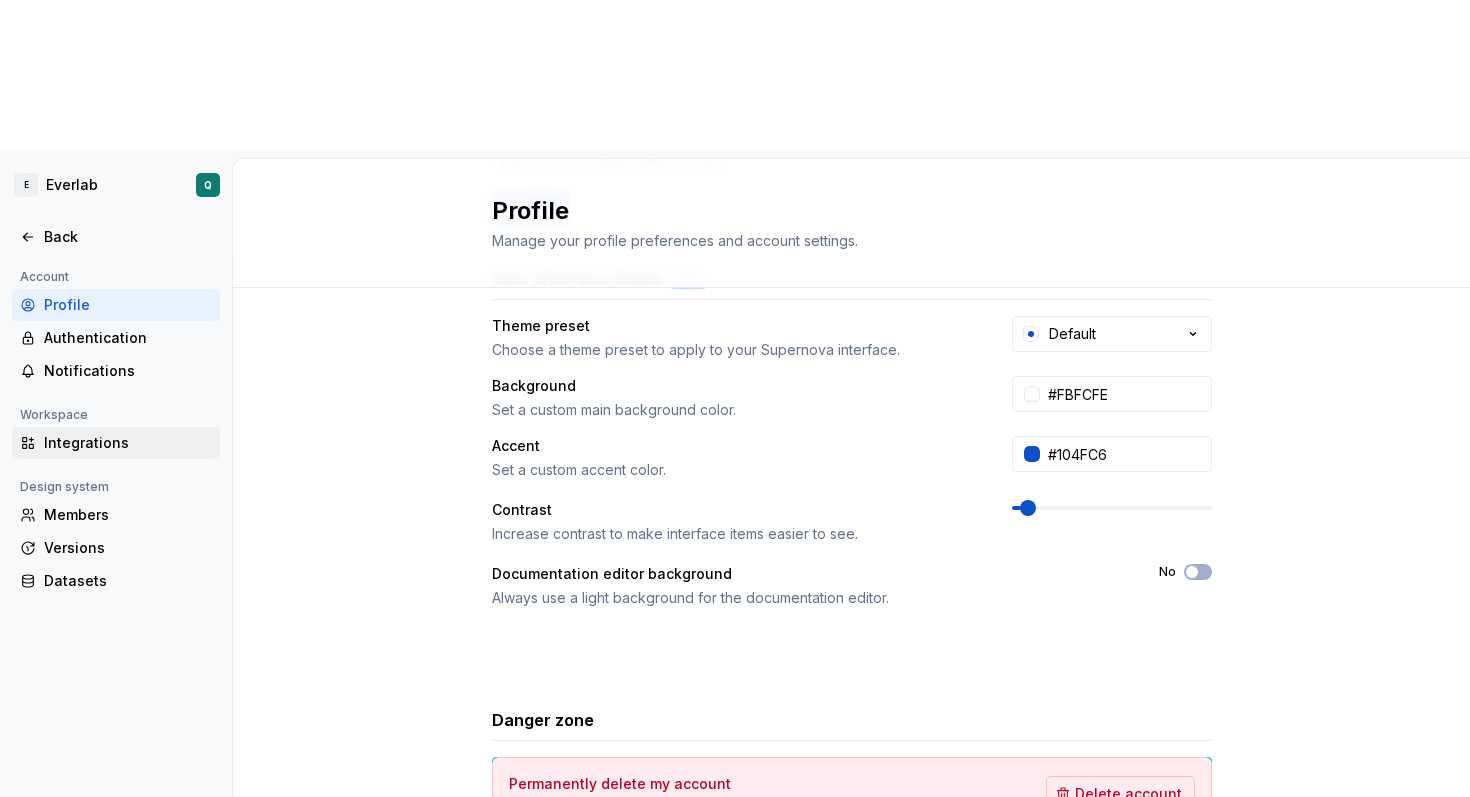 click on "Integrations" at bounding box center (128, 443) 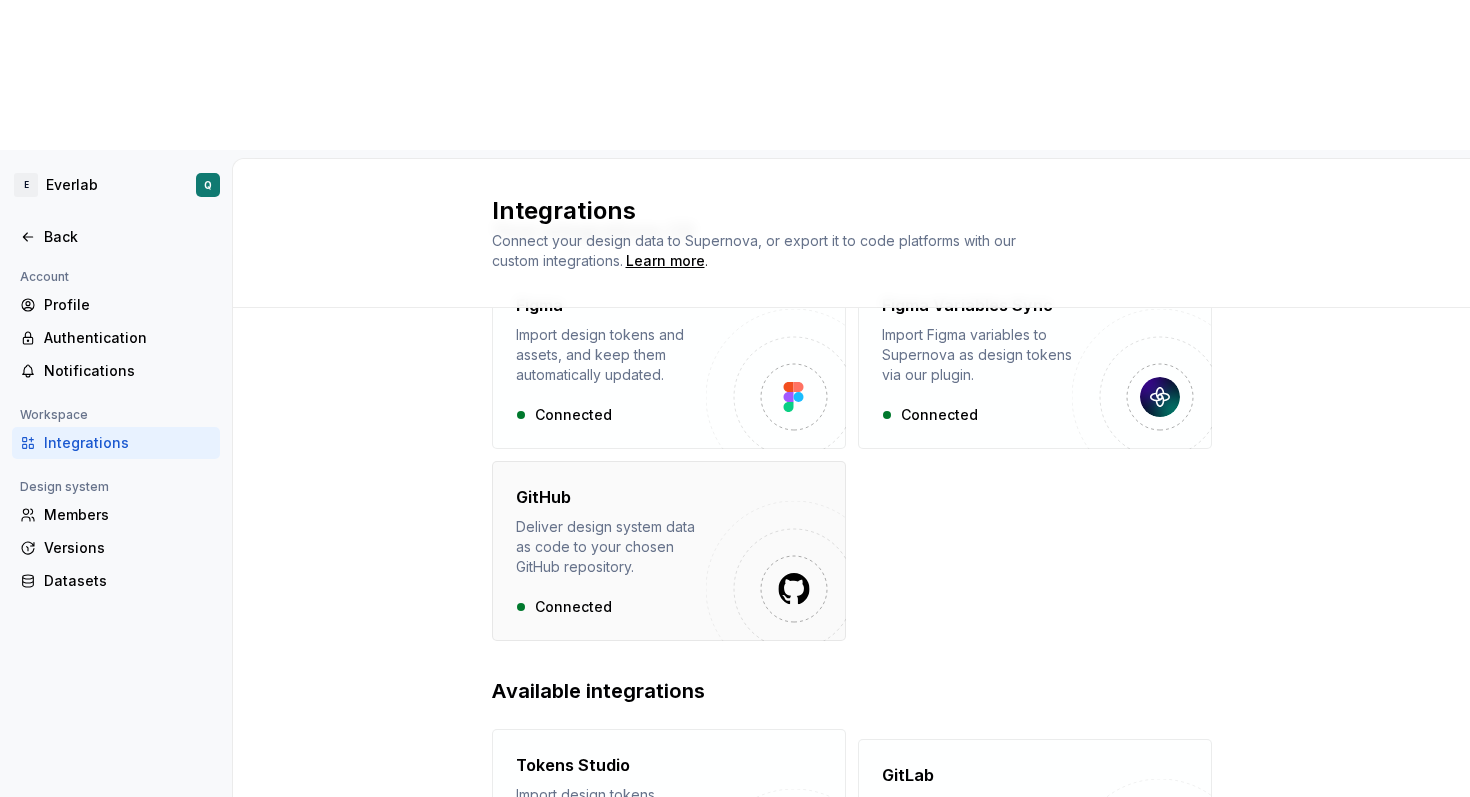 scroll, scrollTop: 128, scrollLeft: 0, axis: vertical 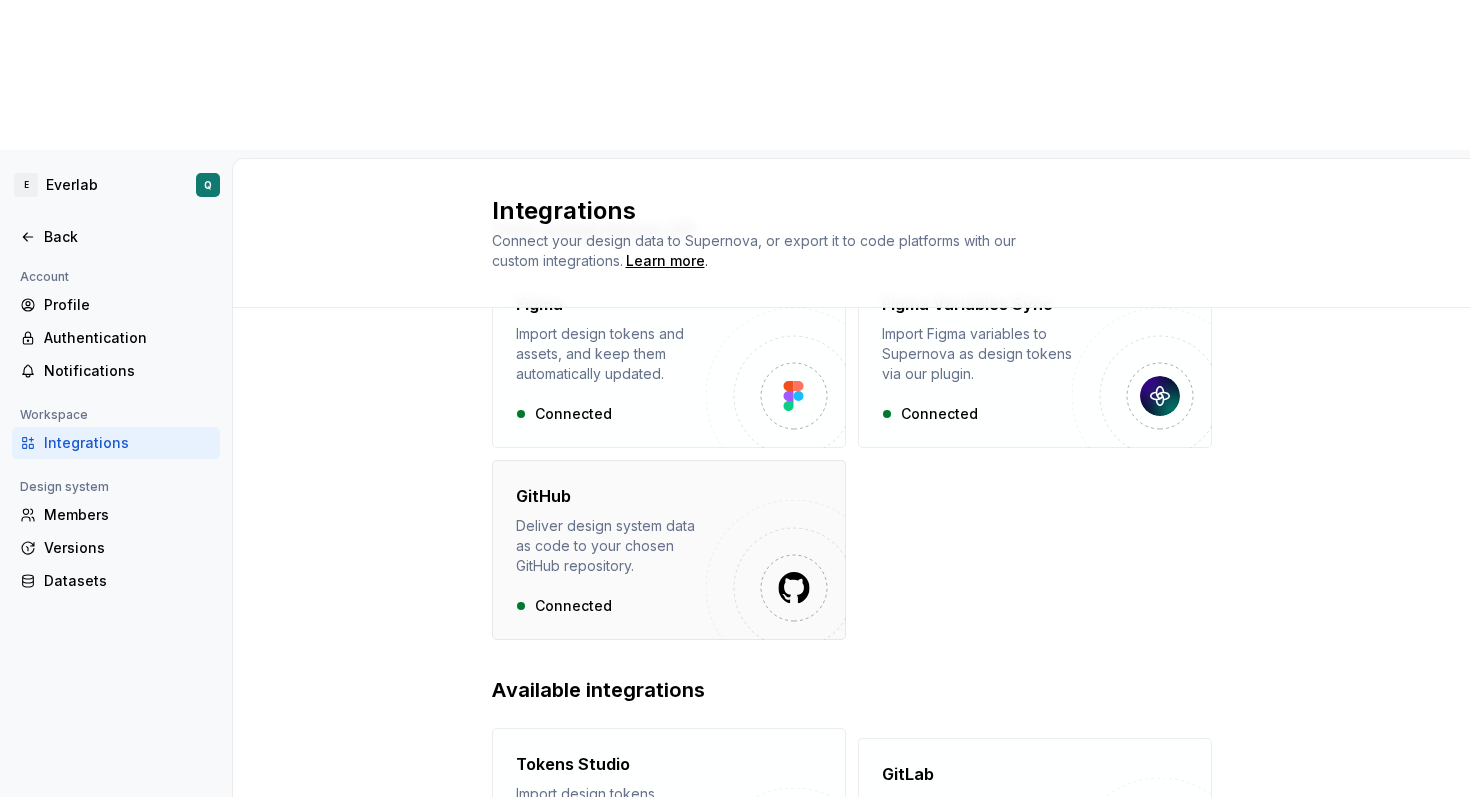 click on "Deliver design system data as code to your chosen GitHub repository." at bounding box center [611, 546] 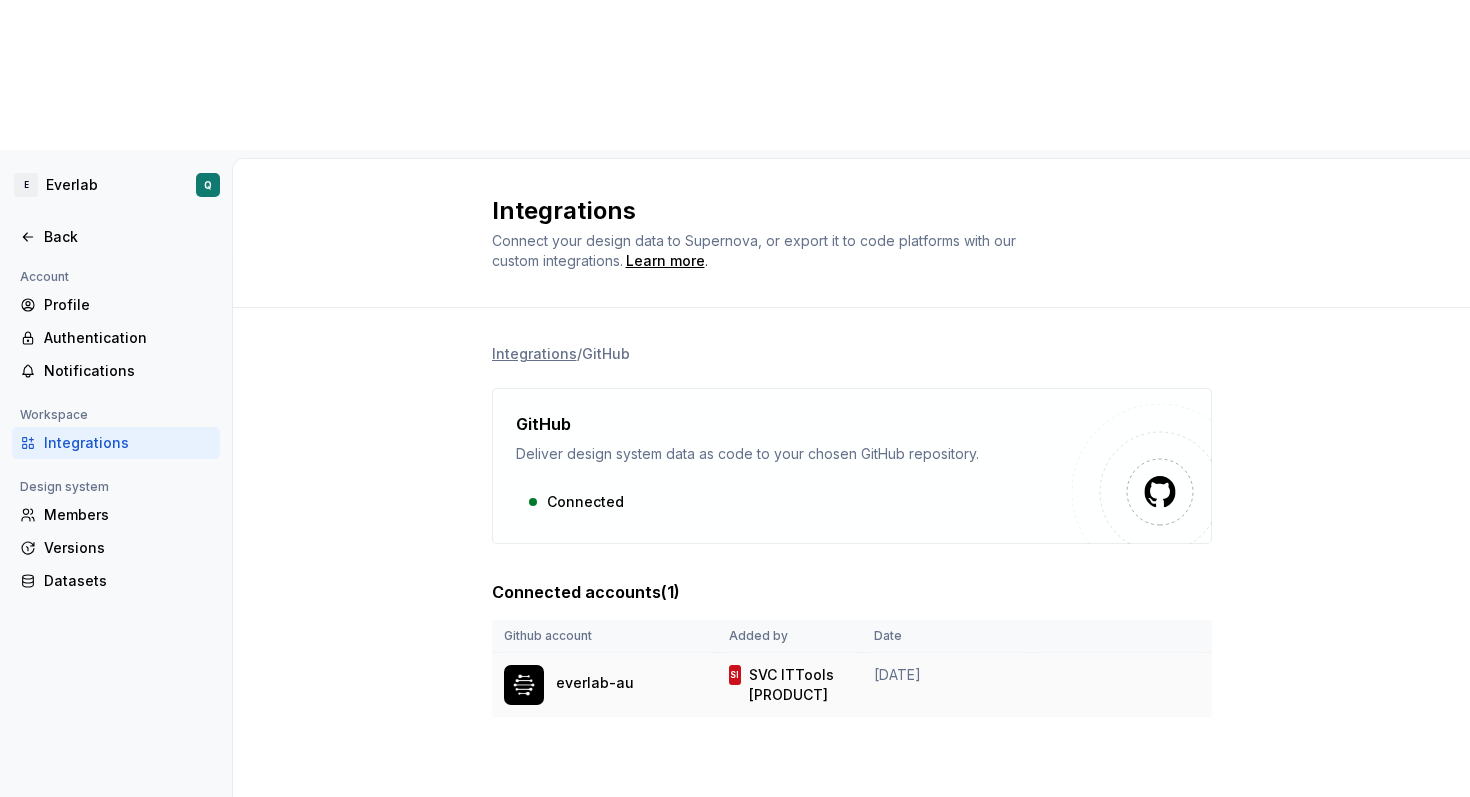 click on "everlab-au" at bounding box center [595, 683] 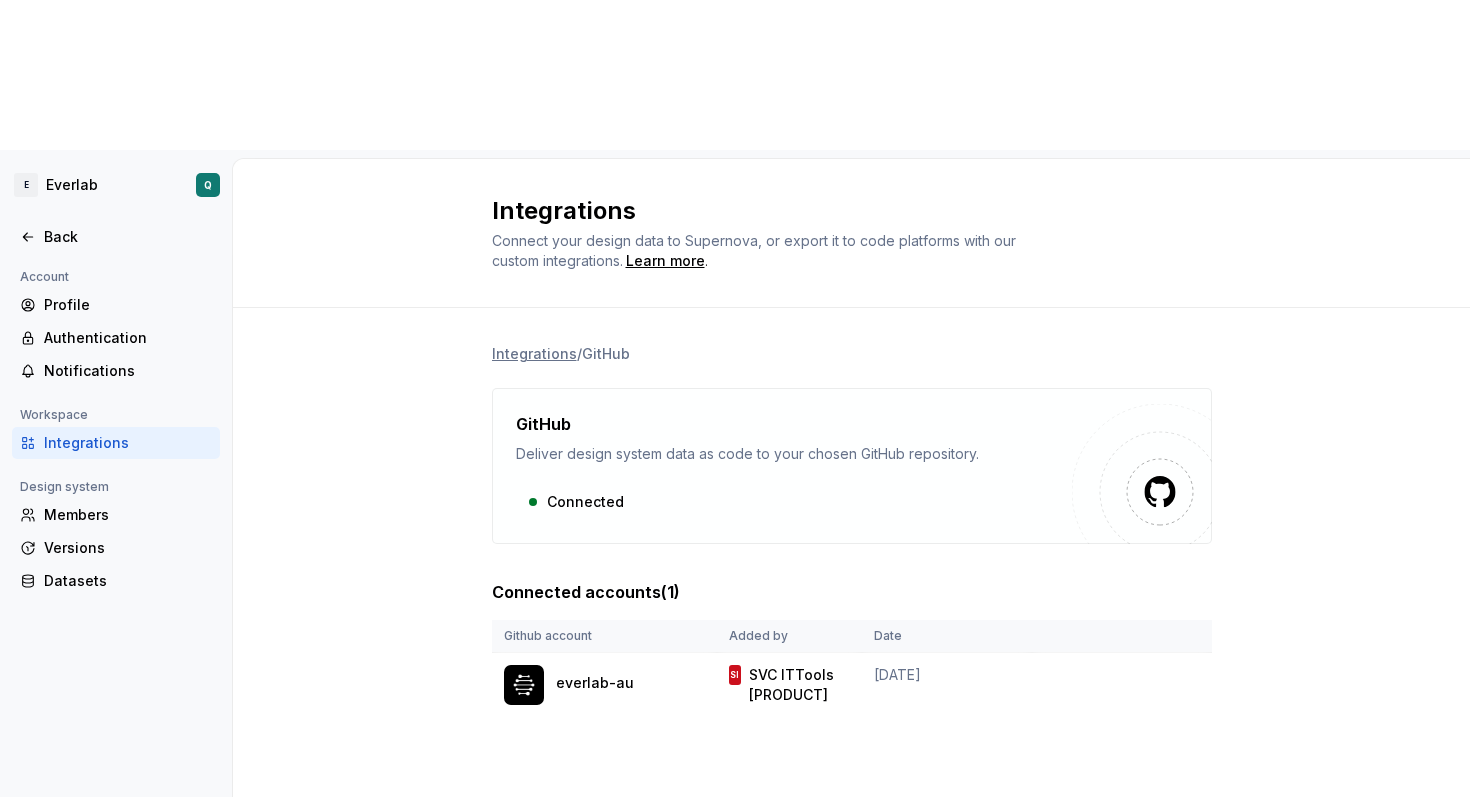 click on "Connected accounts  ( 1 )" at bounding box center [586, 592] 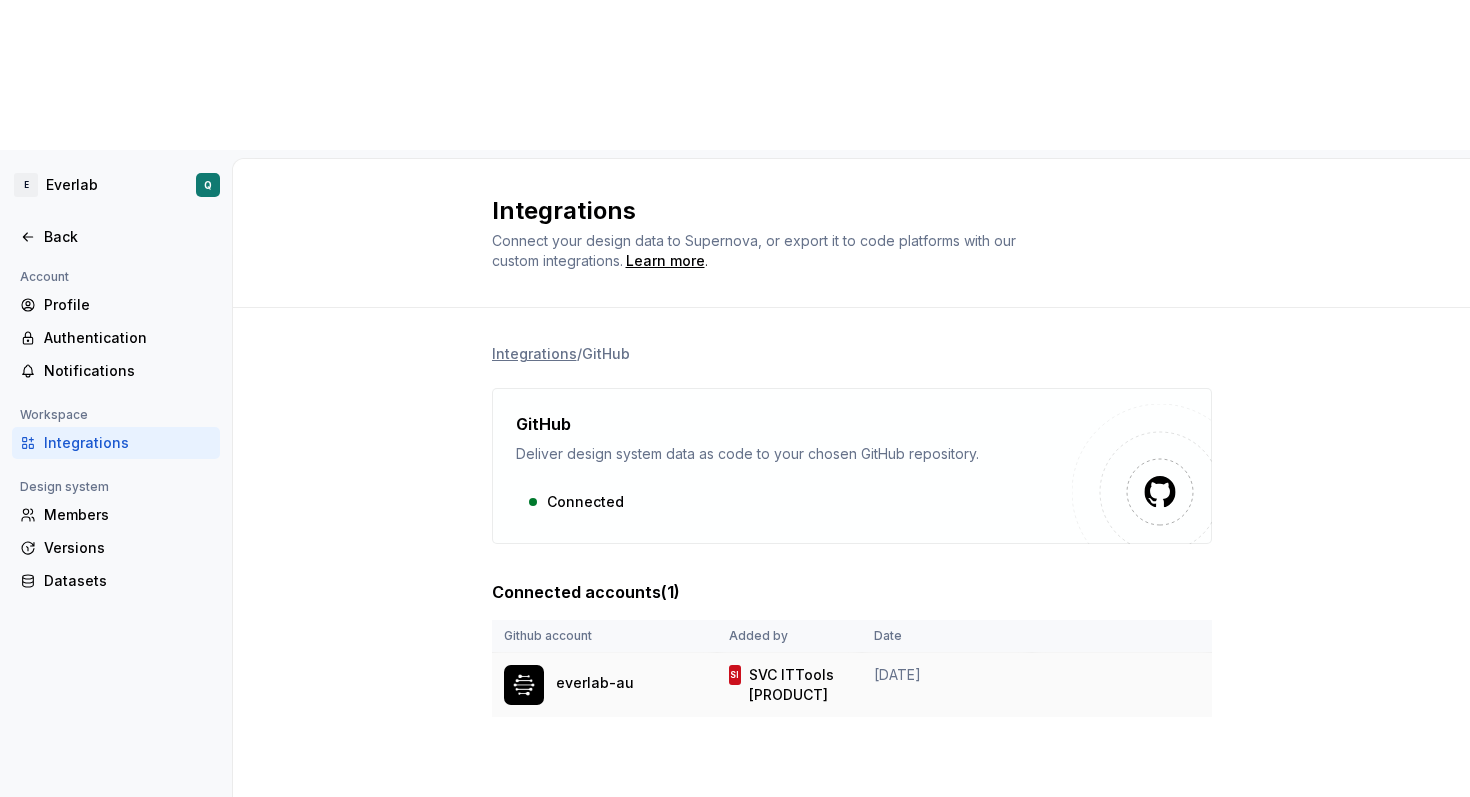 click at bounding box center (524, 685) 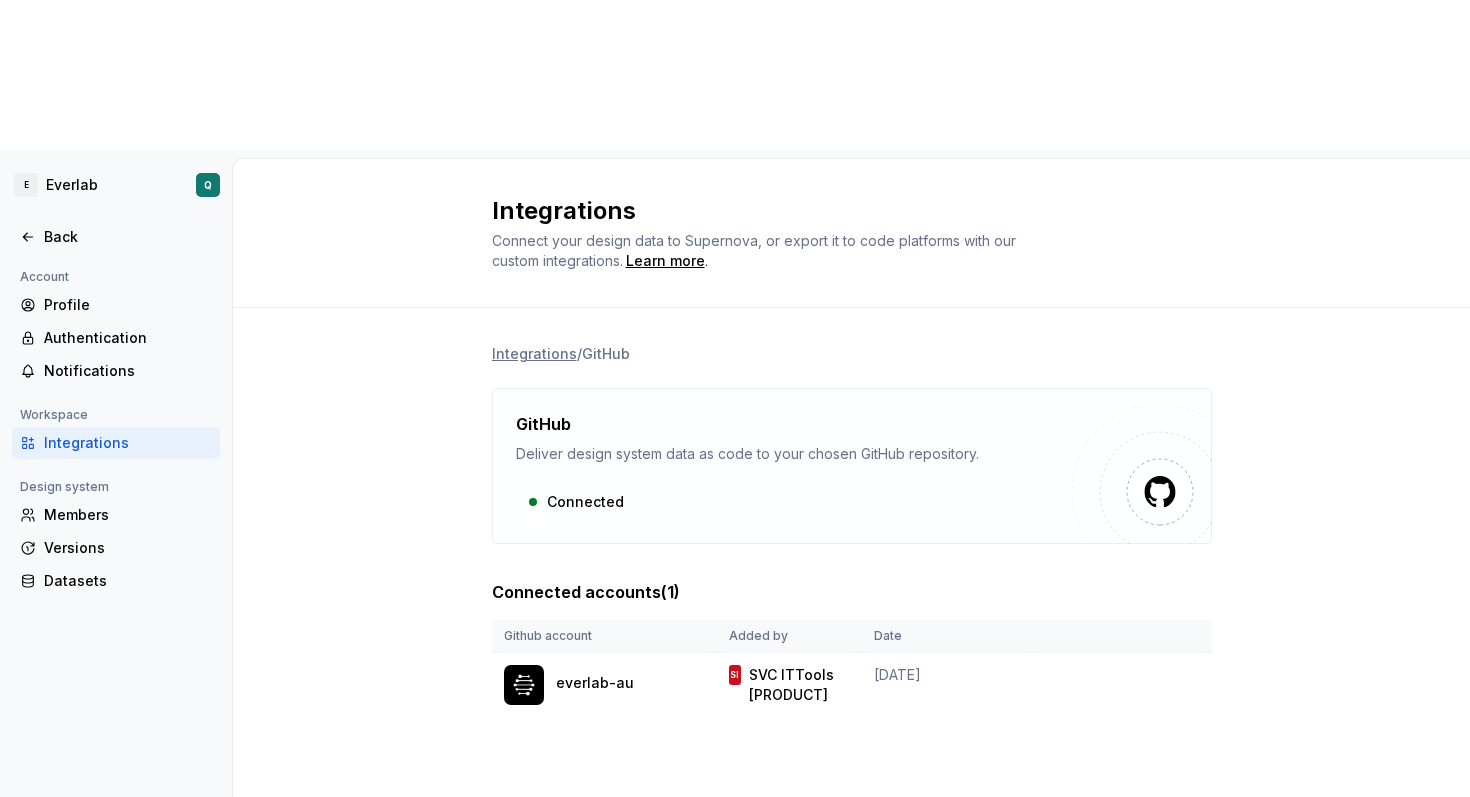 click on "Connected" at bounding box center (794, 502) 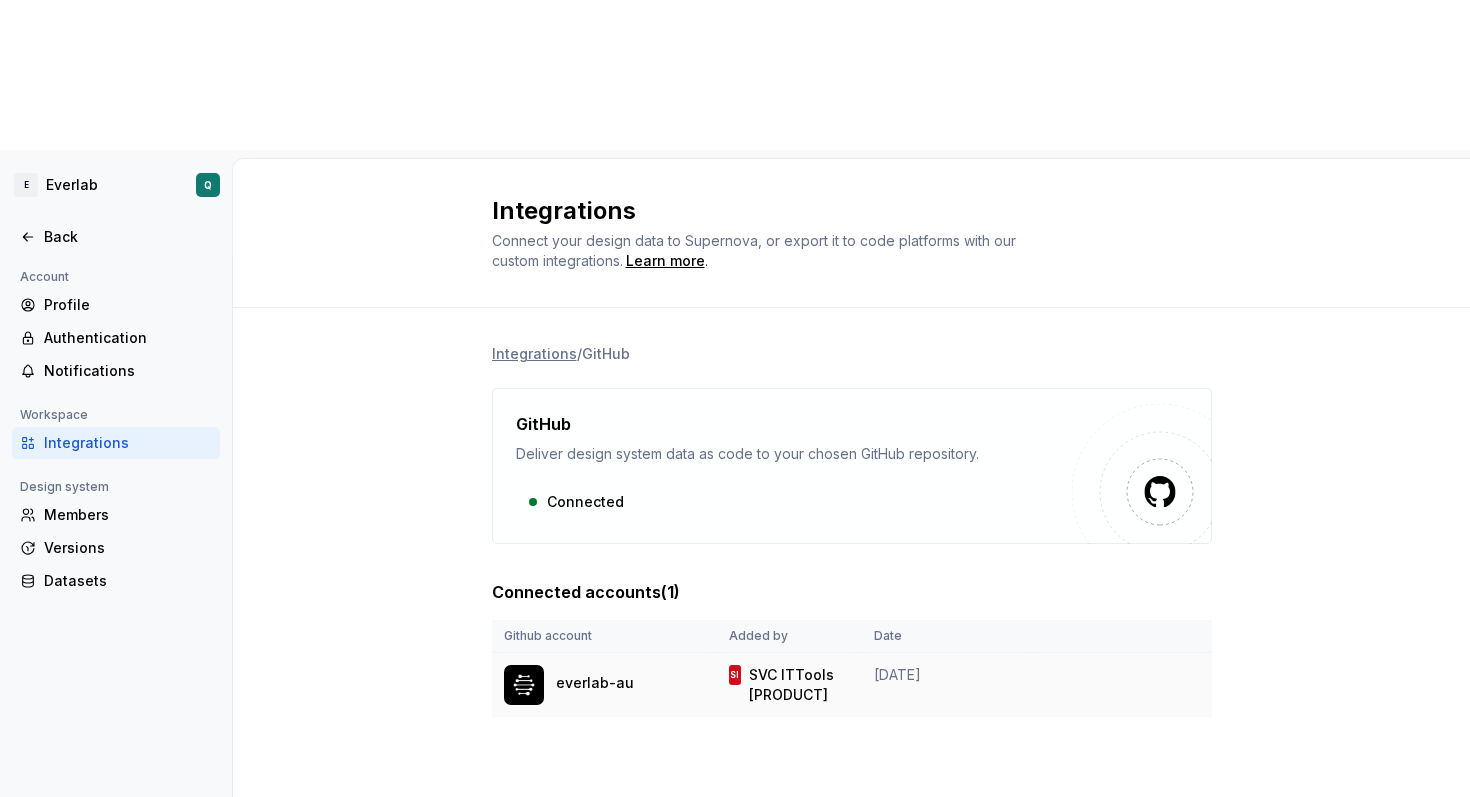 click at bounding box center [524, 685] 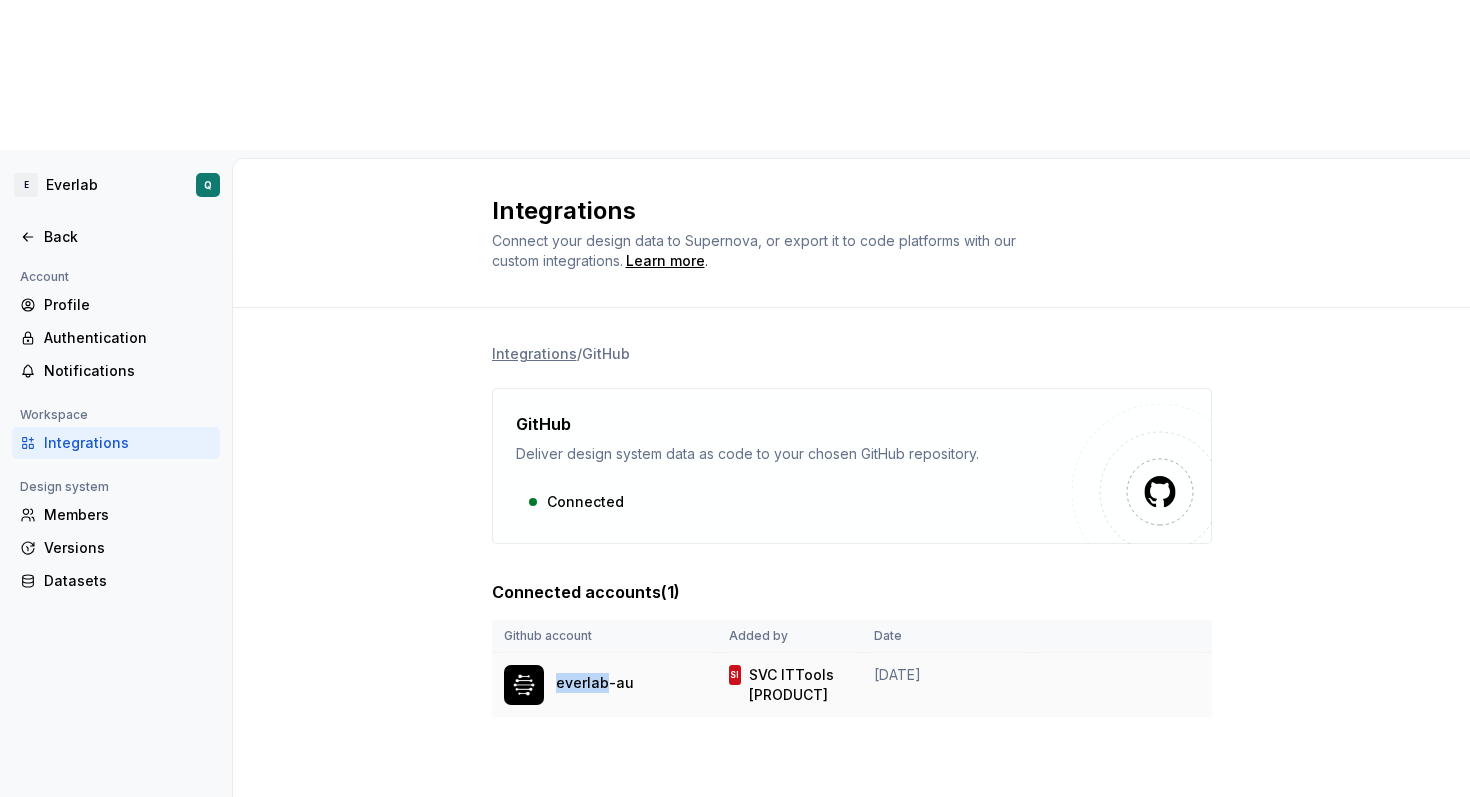 click on "everlab-au" at bounding box center [595, 683] 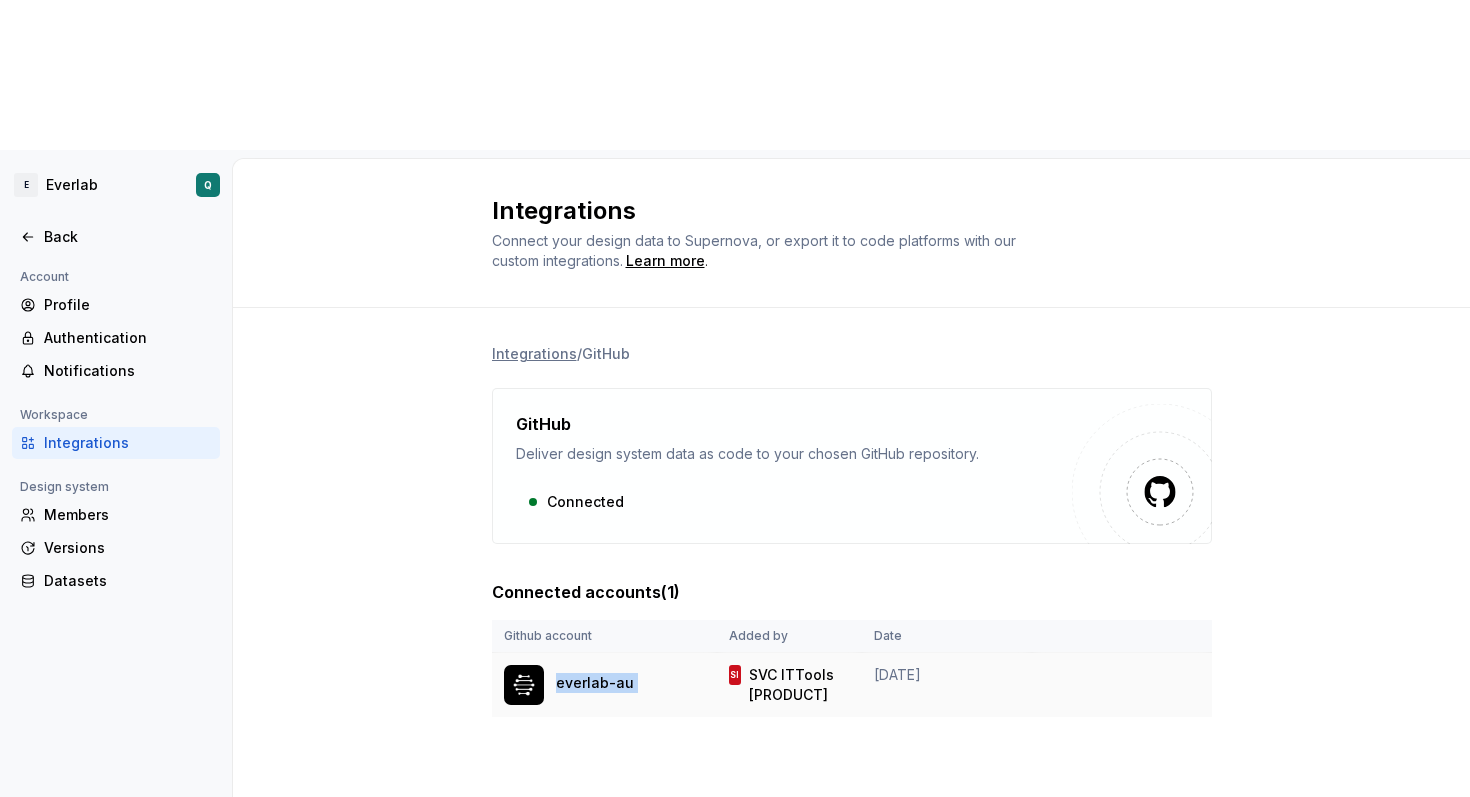 click on "everlab-au" at bounding box center [595, 683] 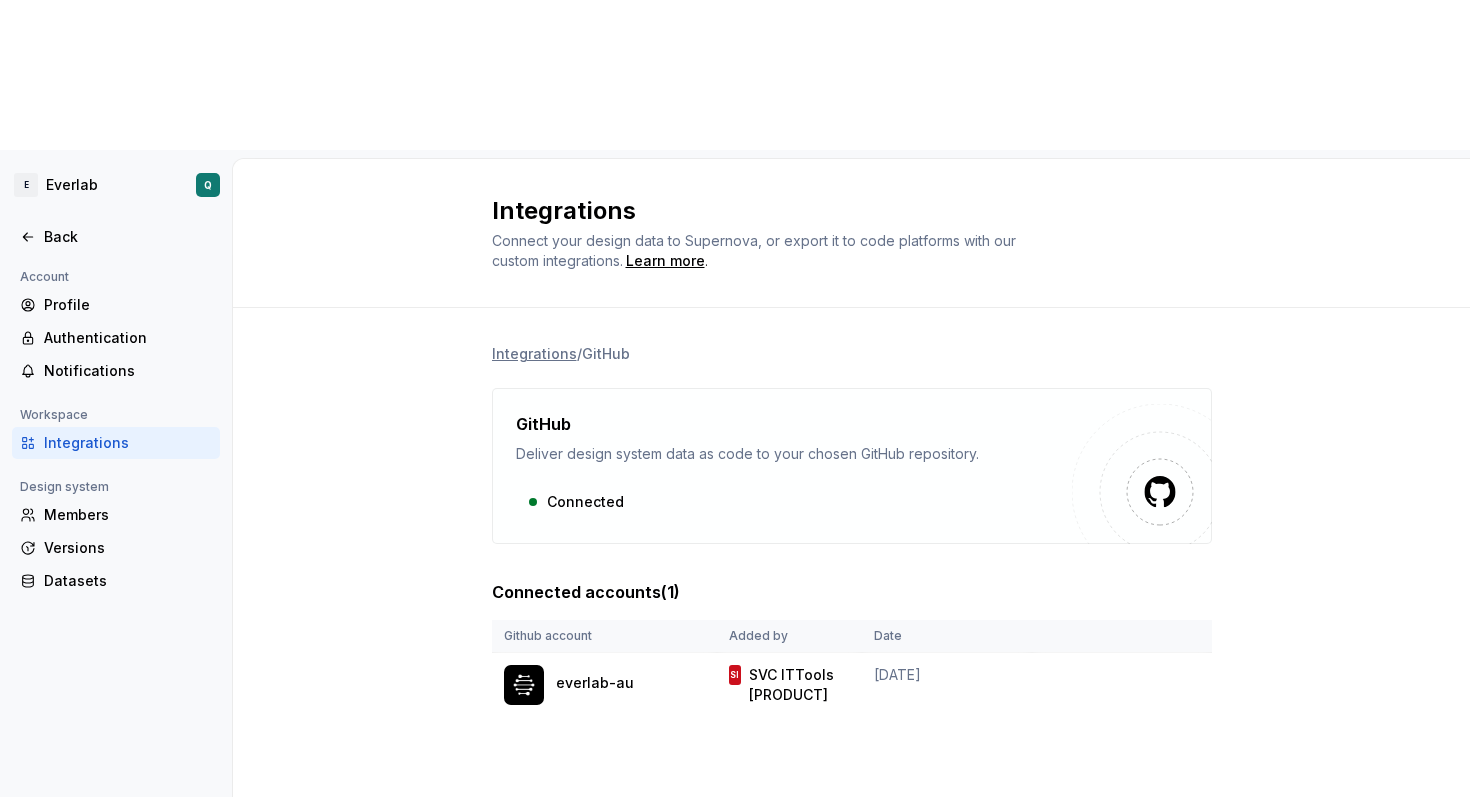 click on "Integrations  /  GitHub GitHub Deliver design system data as code to your chosen GitHub repository. Connected Connected accounts  ( 1 ) Github account Added by Date [ORG] SI SVC ITTools [PRODUCT] [DATE]" at bounding box center [851, 550] 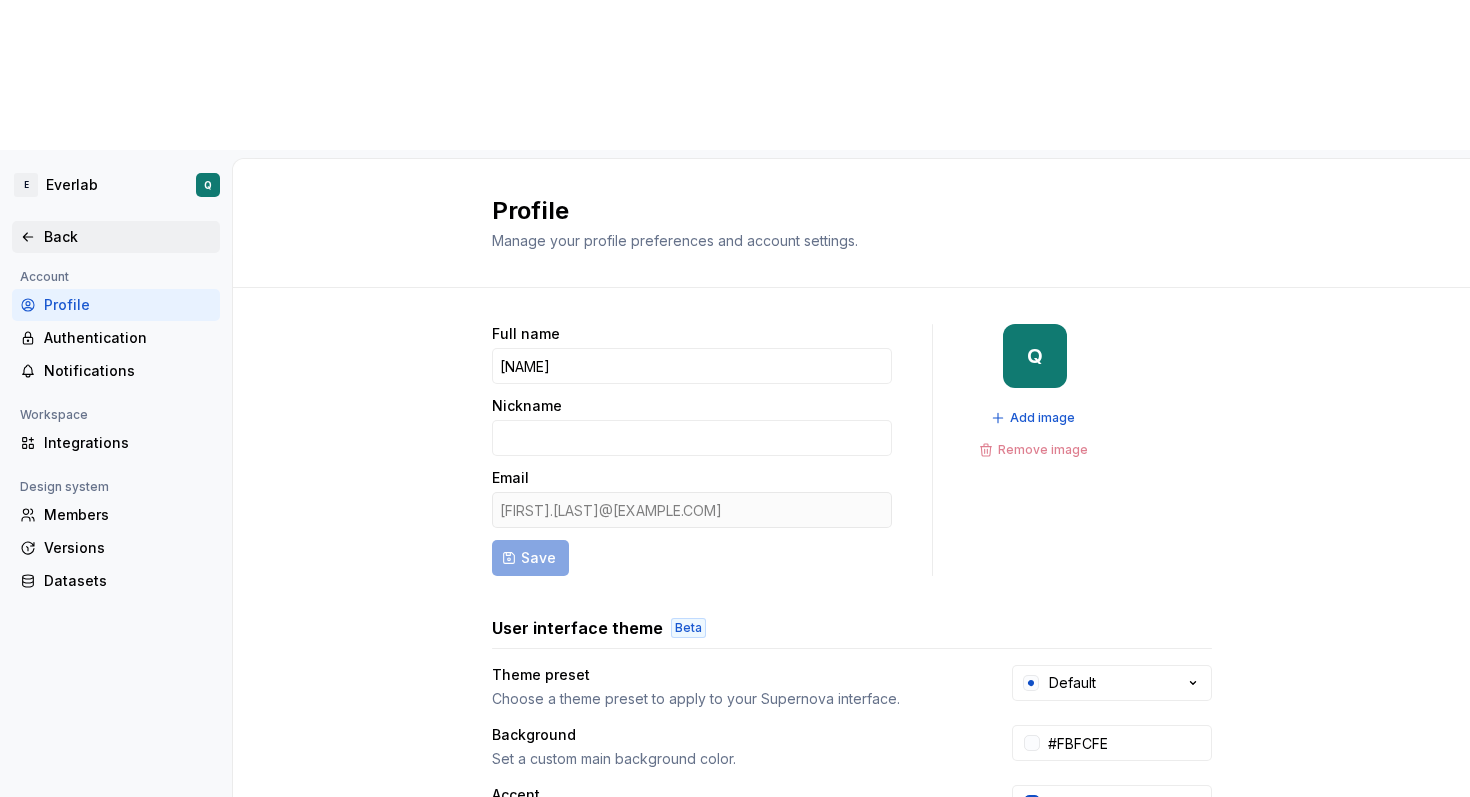 click 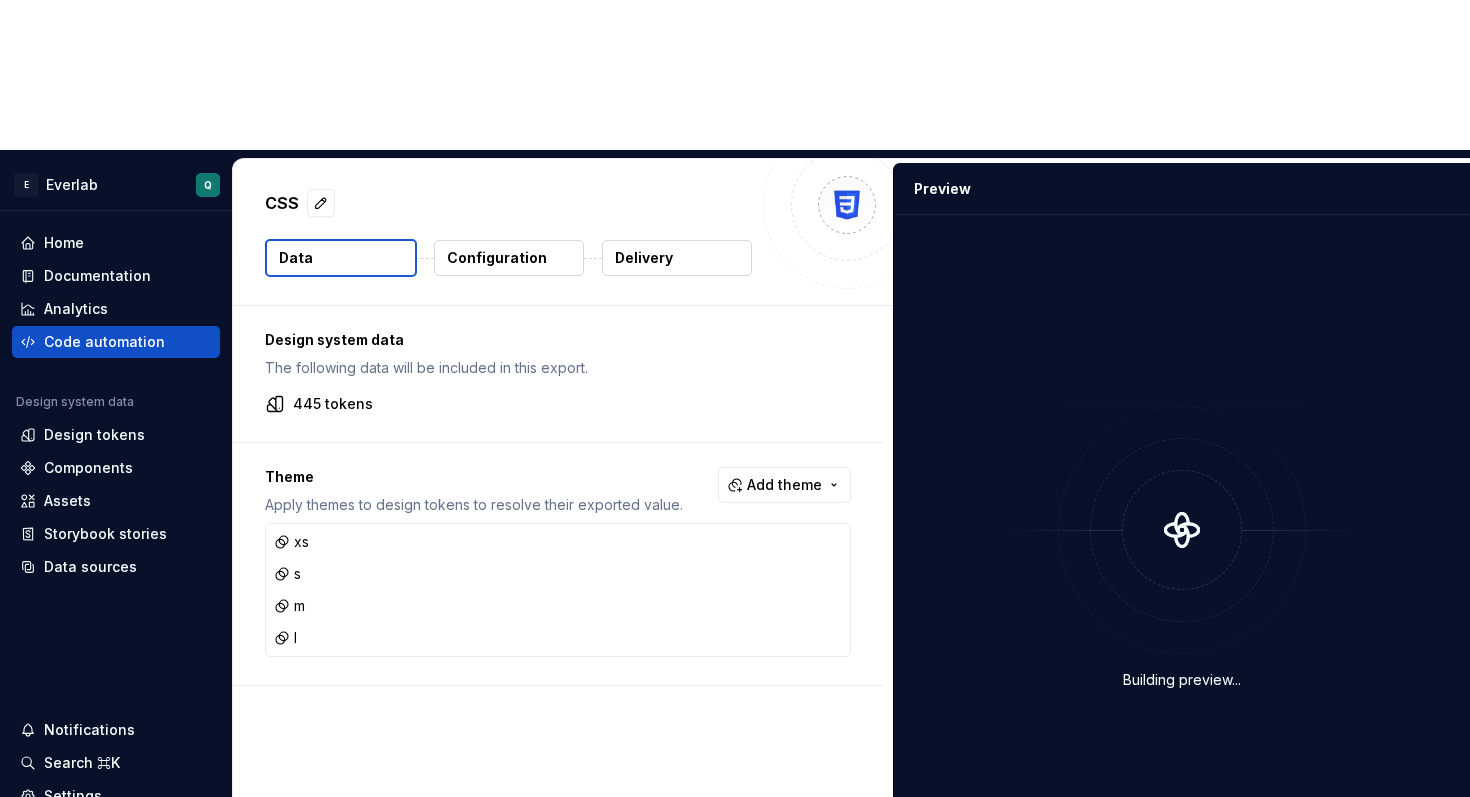 click on "Delivery" at bounding box center [644, 258] 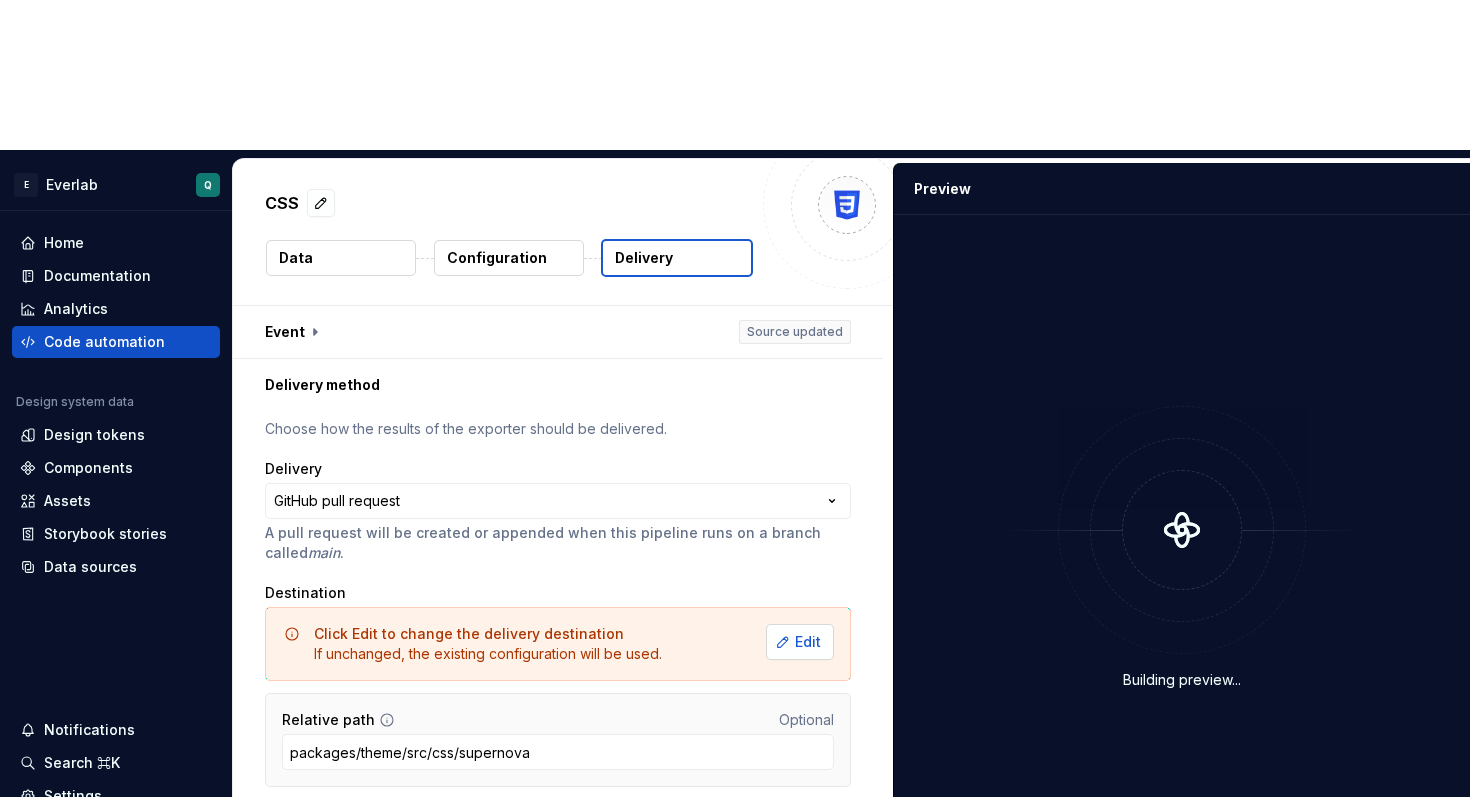 click on "Edit" at bounding box center [808, 642] 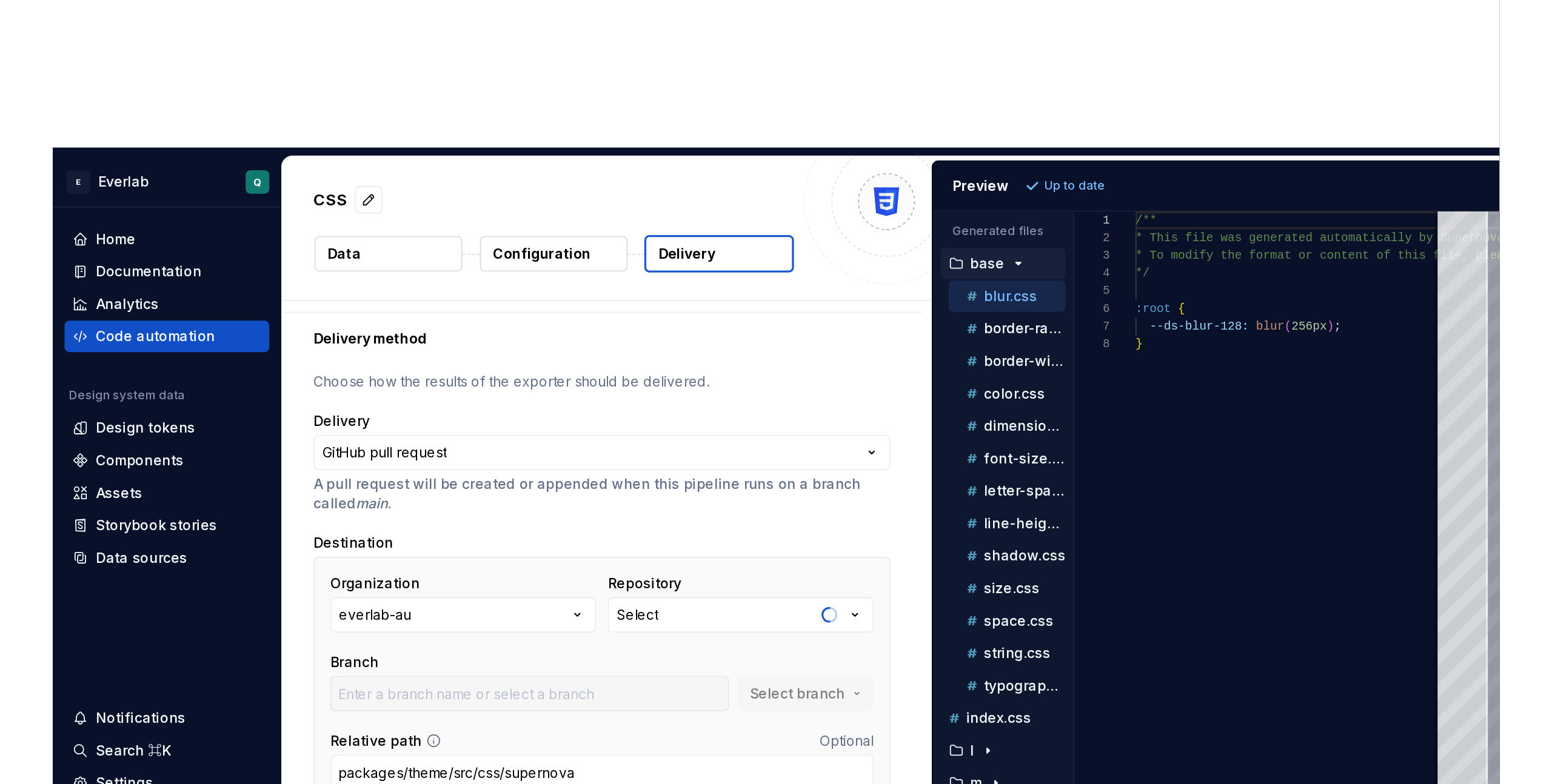 scroll, scrollTop: 25, scrollLeft: 0, axis: vertical 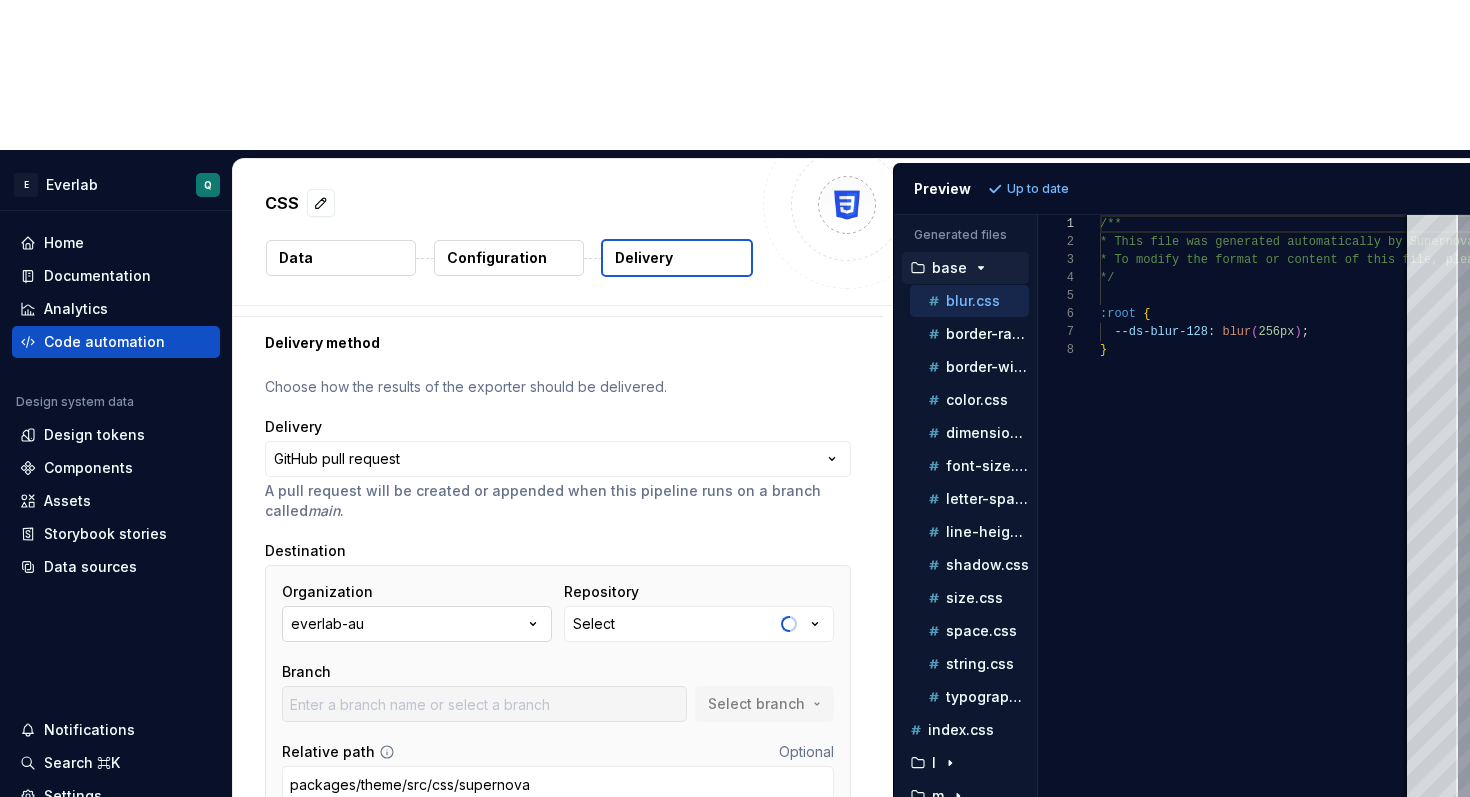 click on "everlab-au" at bounding box center [417, 624] 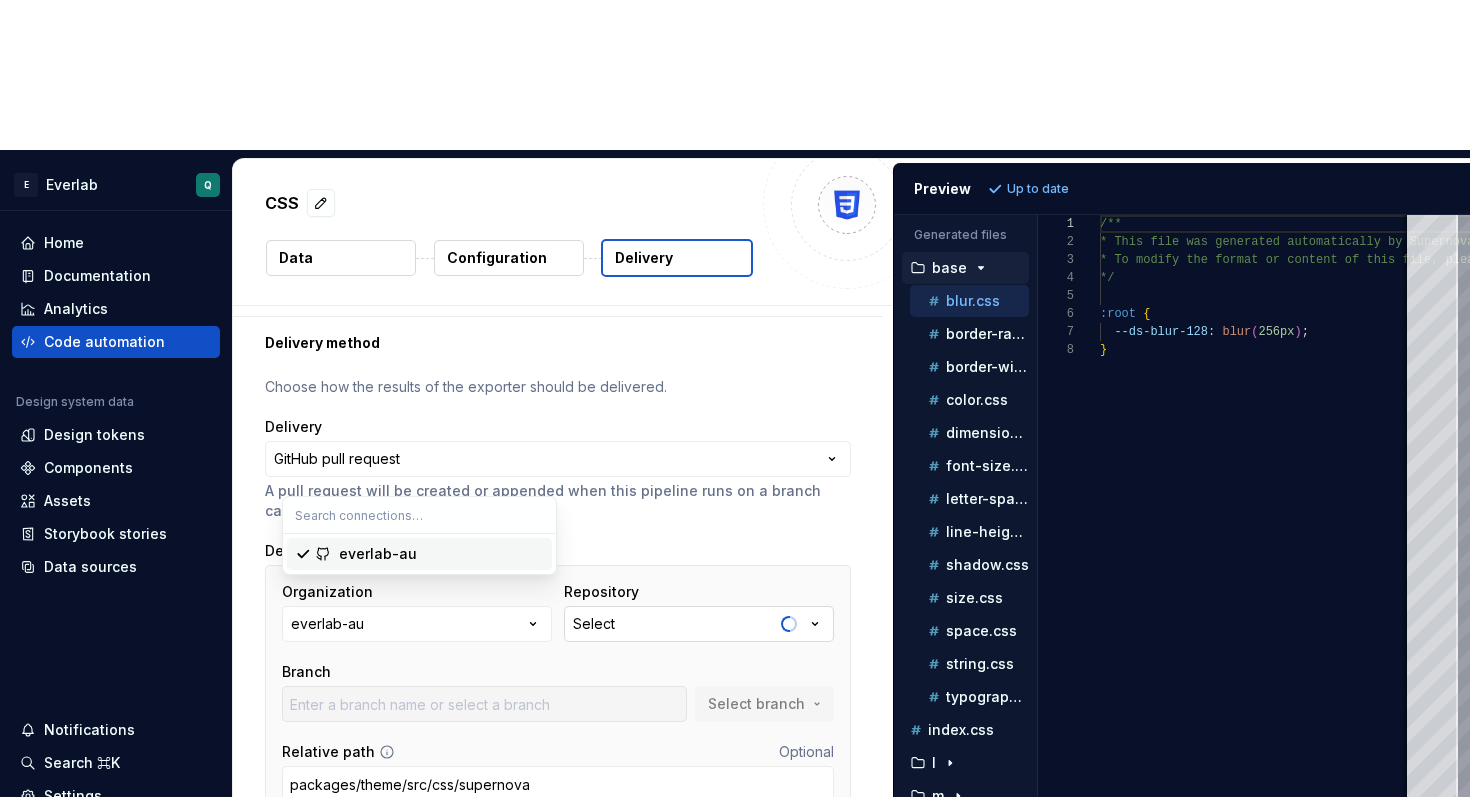 click on "Select" at bounding box center (699, 624) 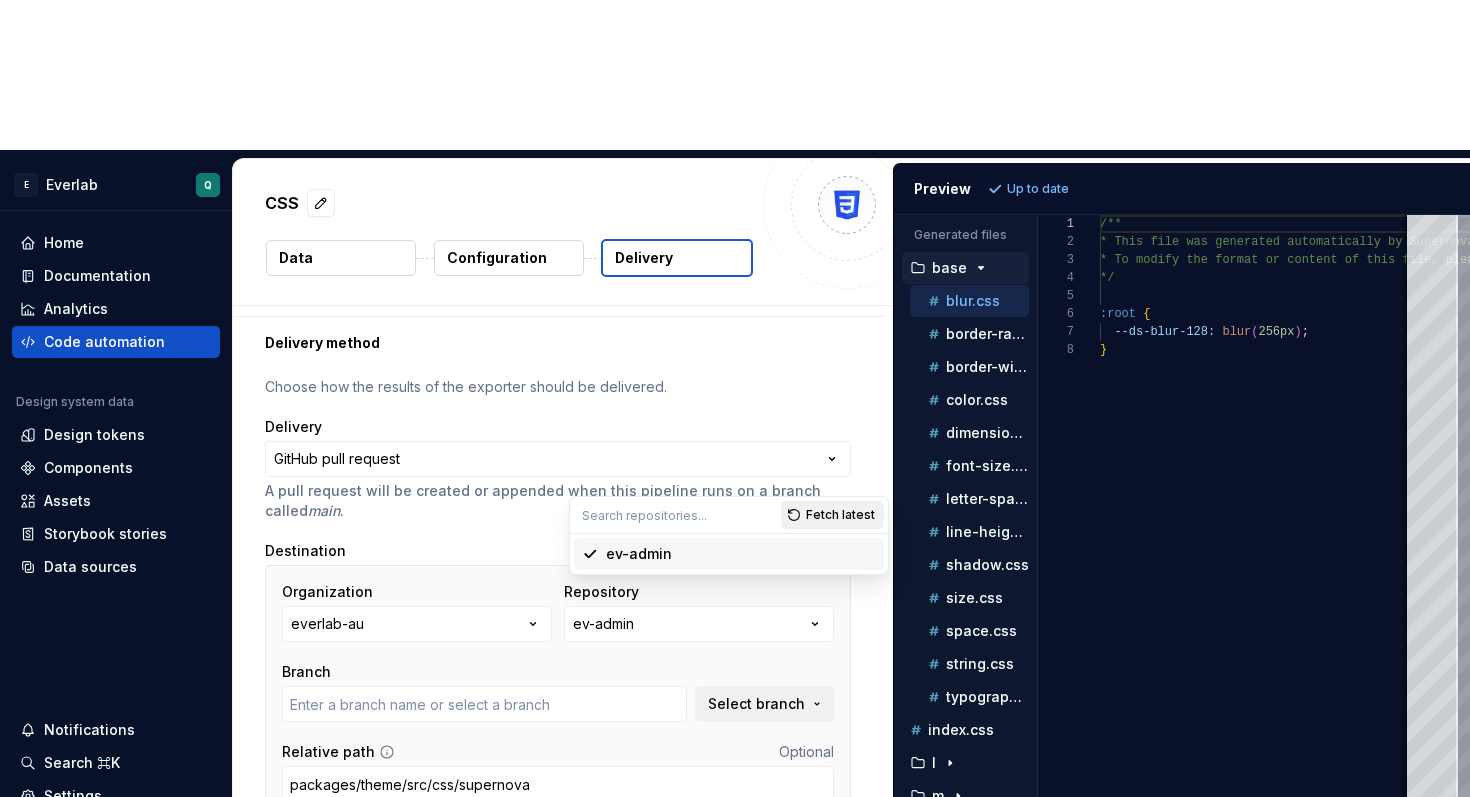 click on "Fetch latest" at bounding box center [832, 515] 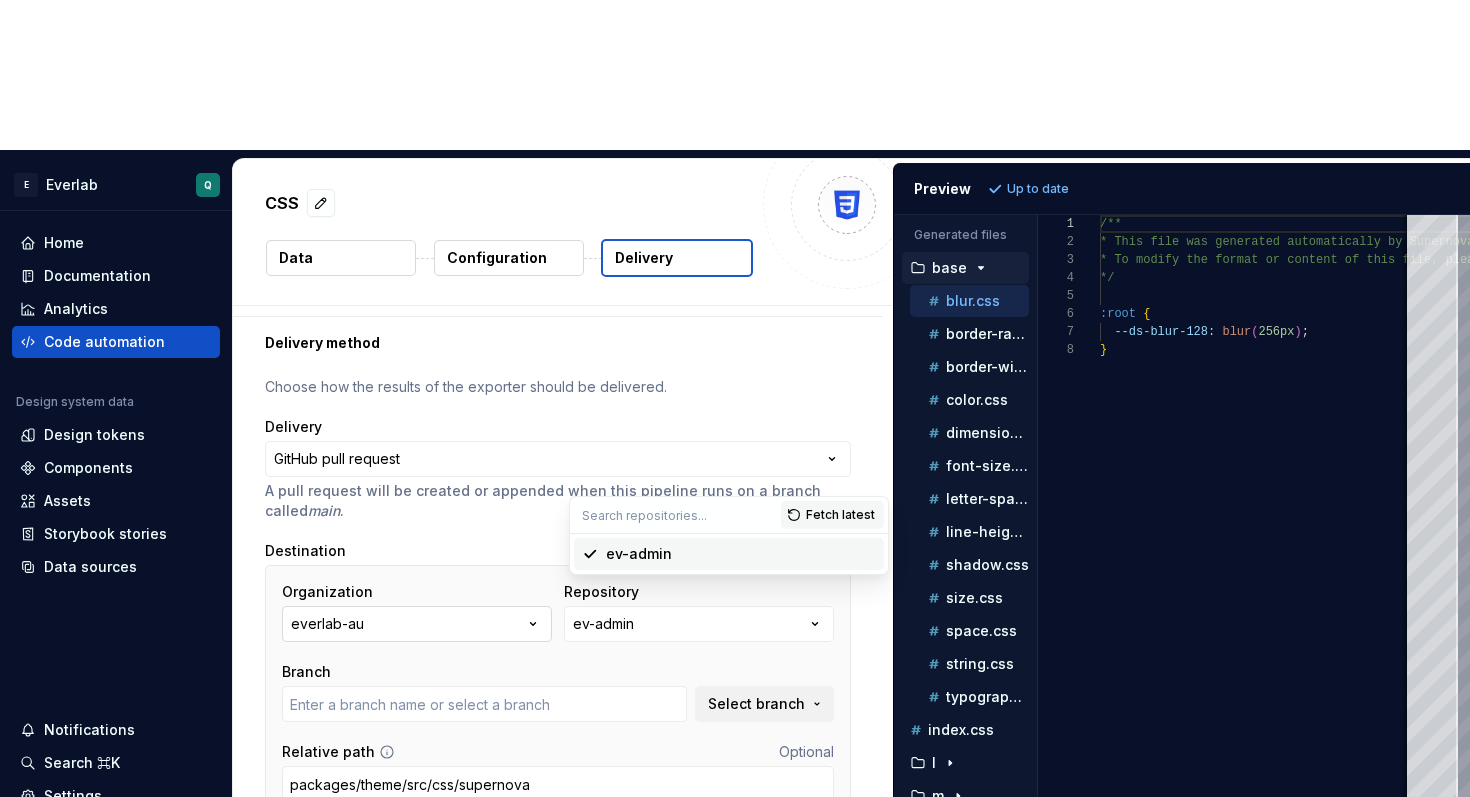 type on "add-claude-github-actions-1751364216014" 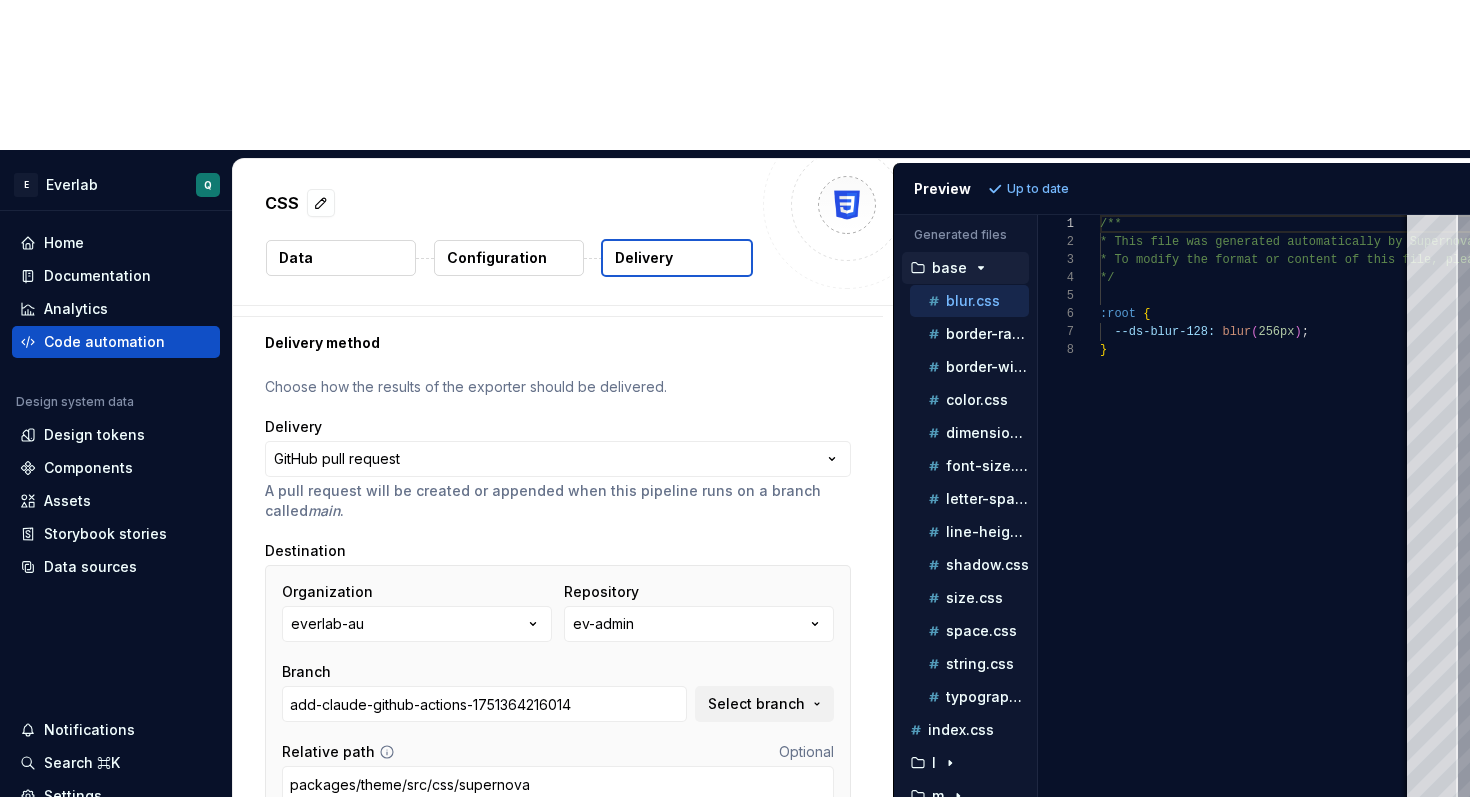 click on "Choose how the results of the exporter should be delivered." at bounding box center [558, 387] 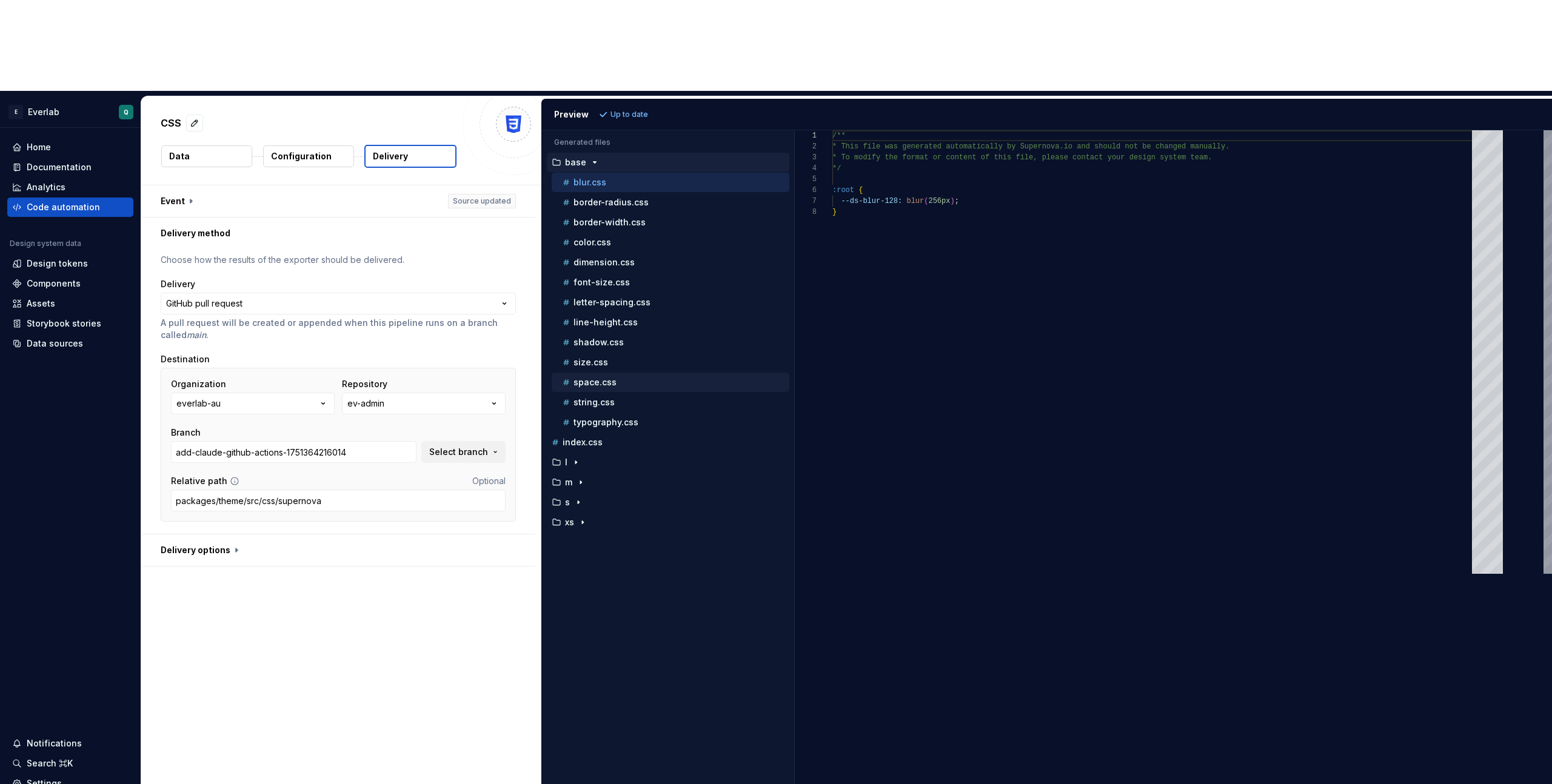 scroll, scrollTop: 0, scrollLeft: 0, axis: both 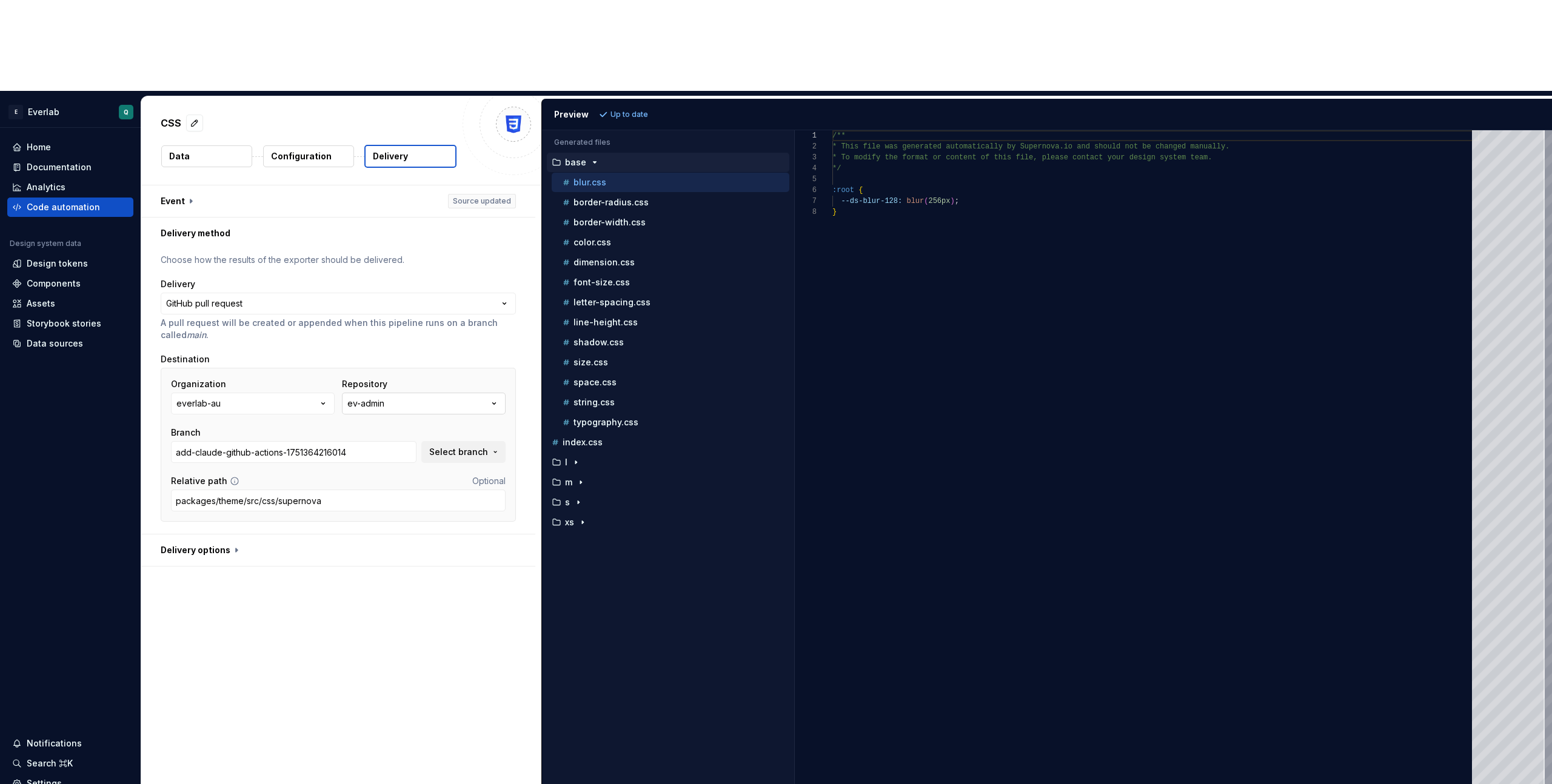 click on "ev-admin" at bounding box center [424, 404] 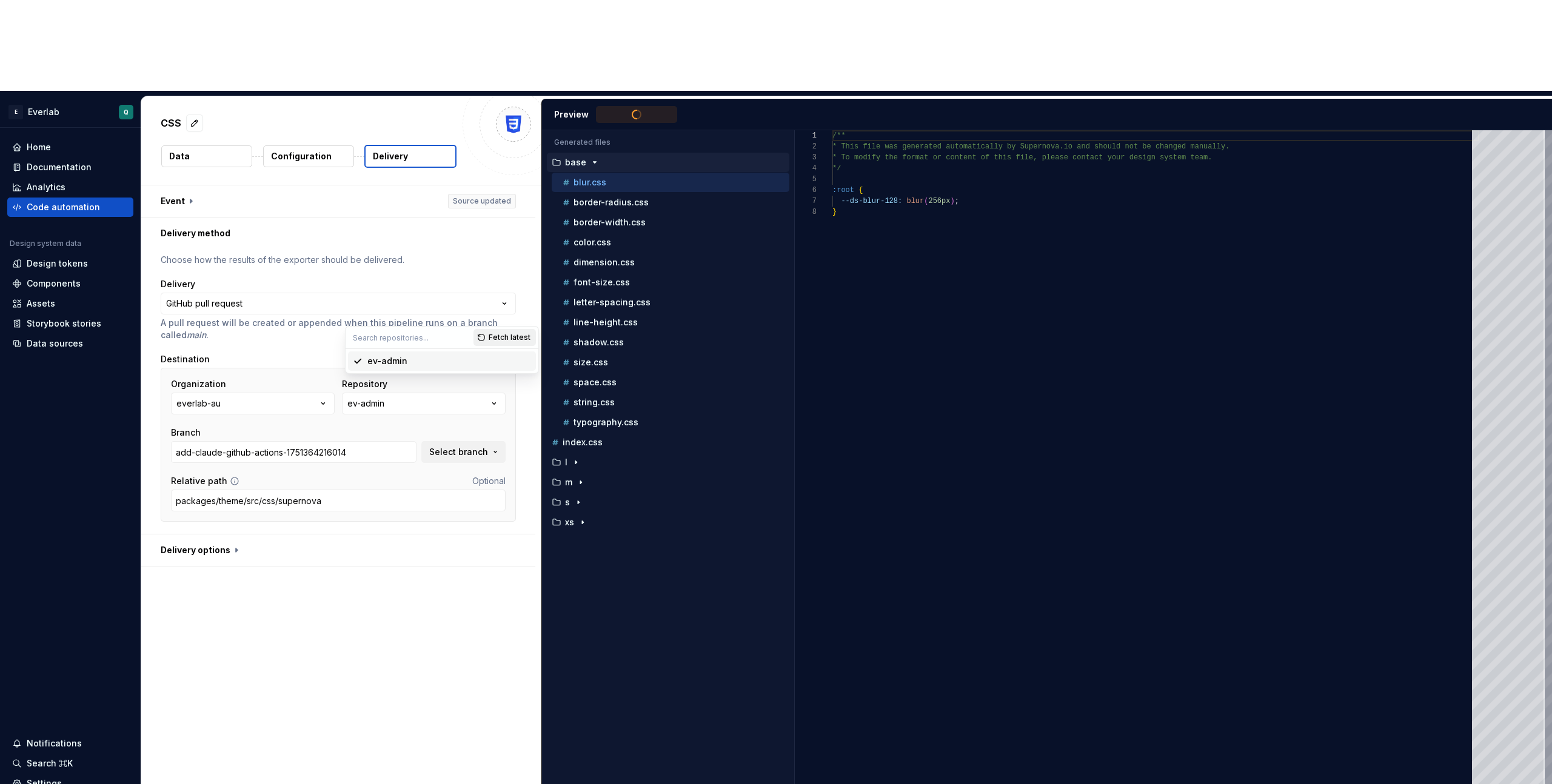click on "Fetch latest" at bounding box center (509, 337) 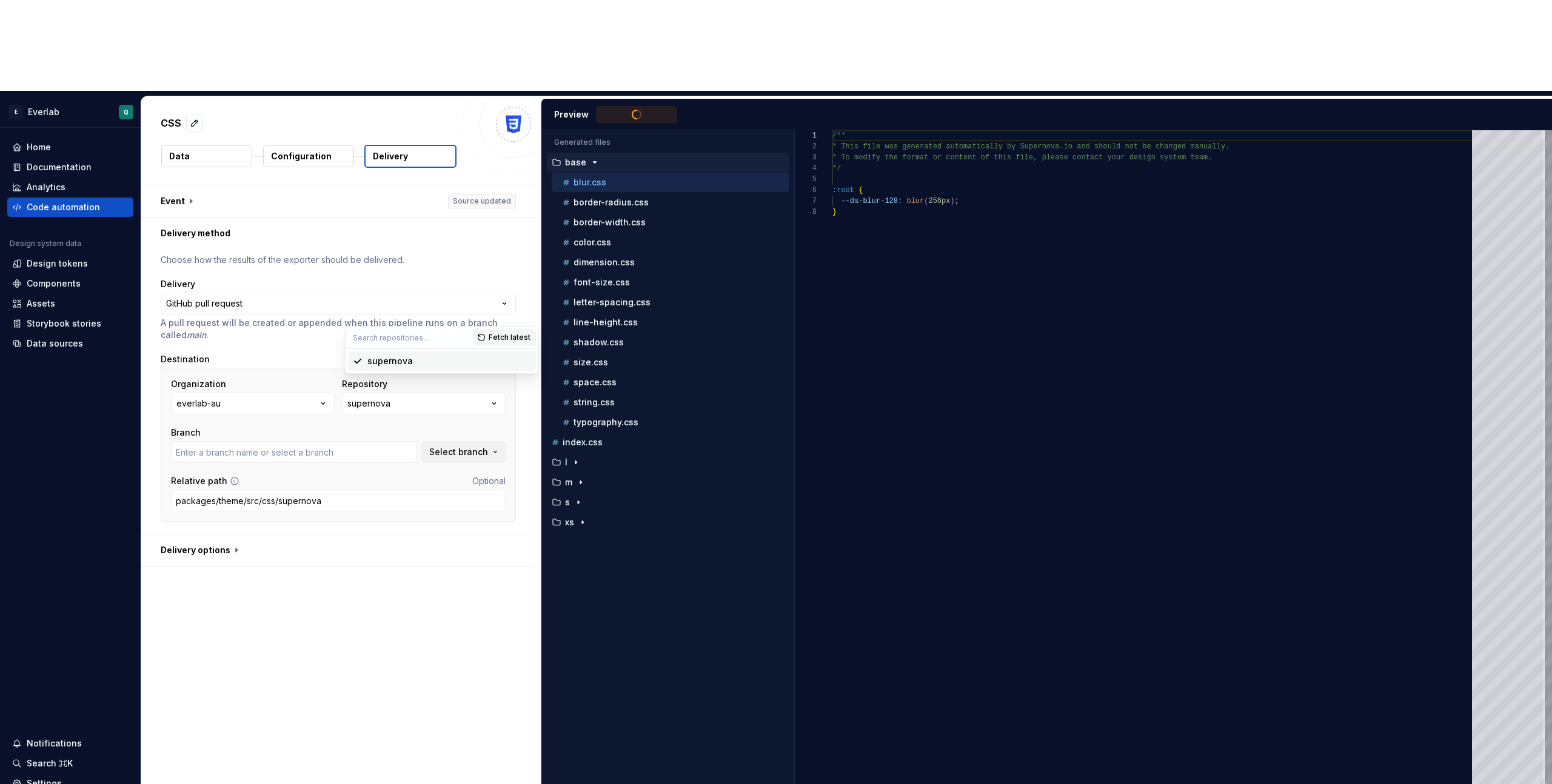 click on "supernova" at bounding box center (390, 361) 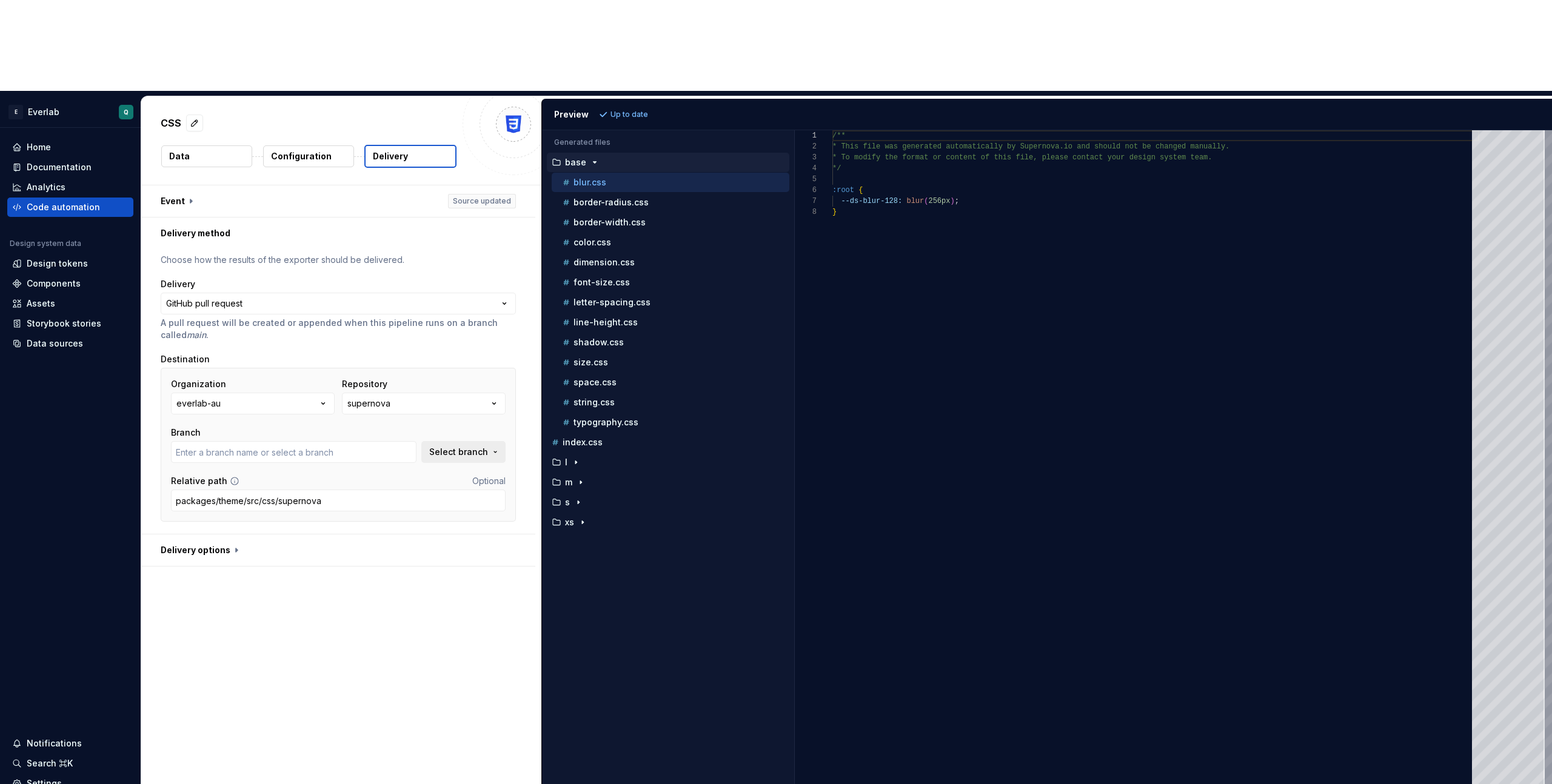 click on "Select branch" at bounding box center (458, 452) 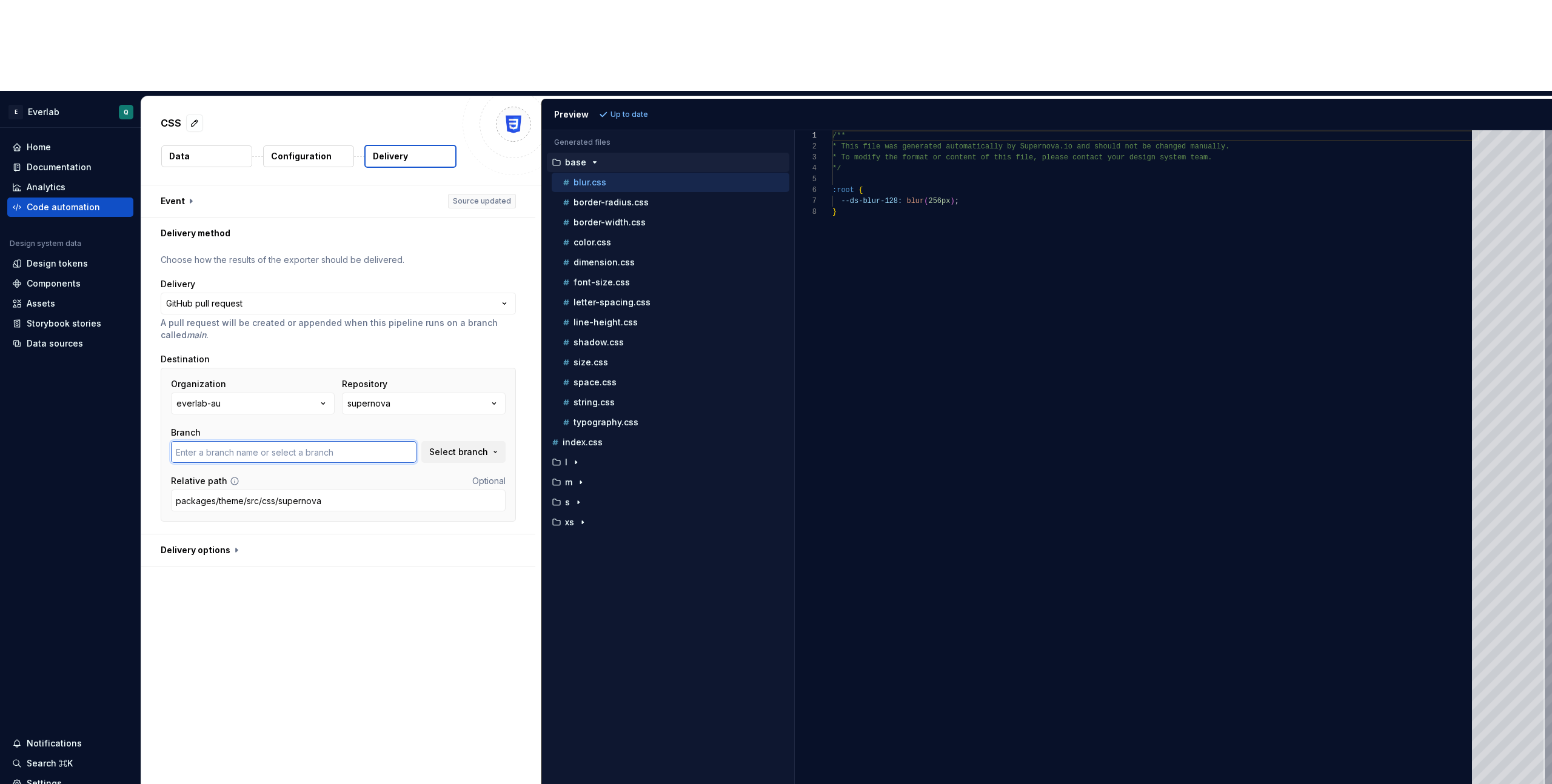 click at bounding box center [293, 452] 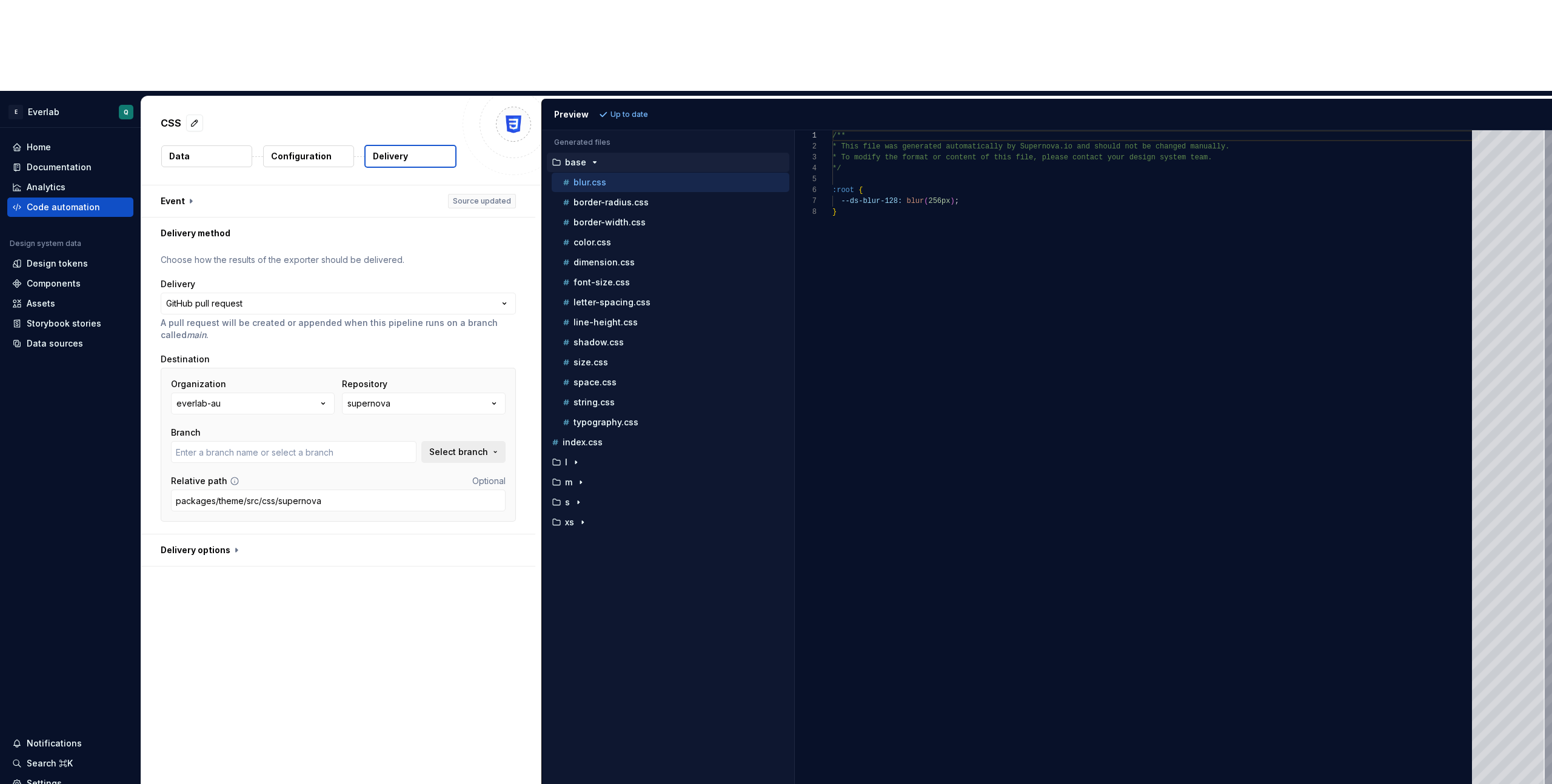 click on "Select branch" at bounding box center [458, 452] 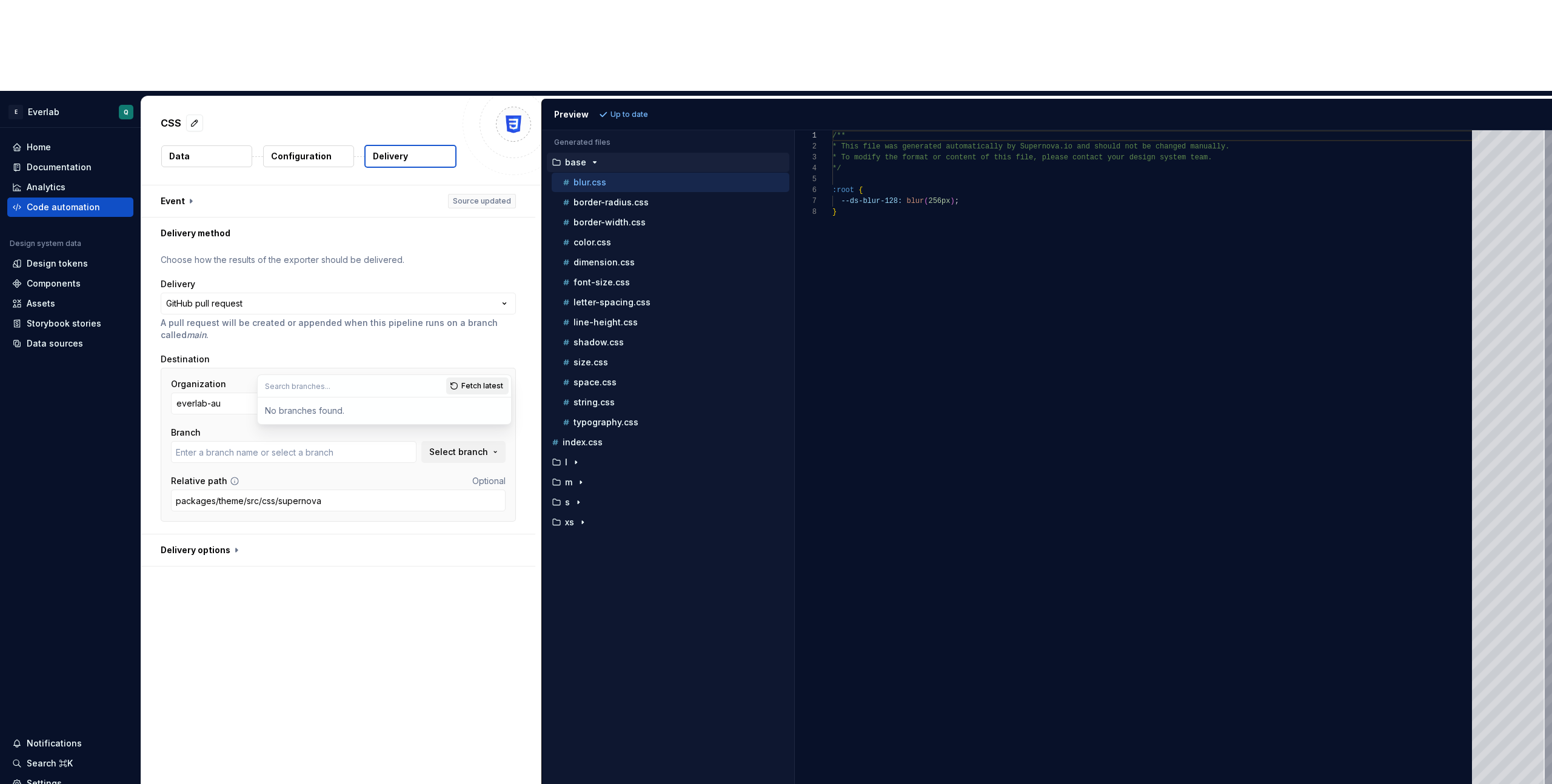 click on "Fetch latest" at bounding box center (477, 386) 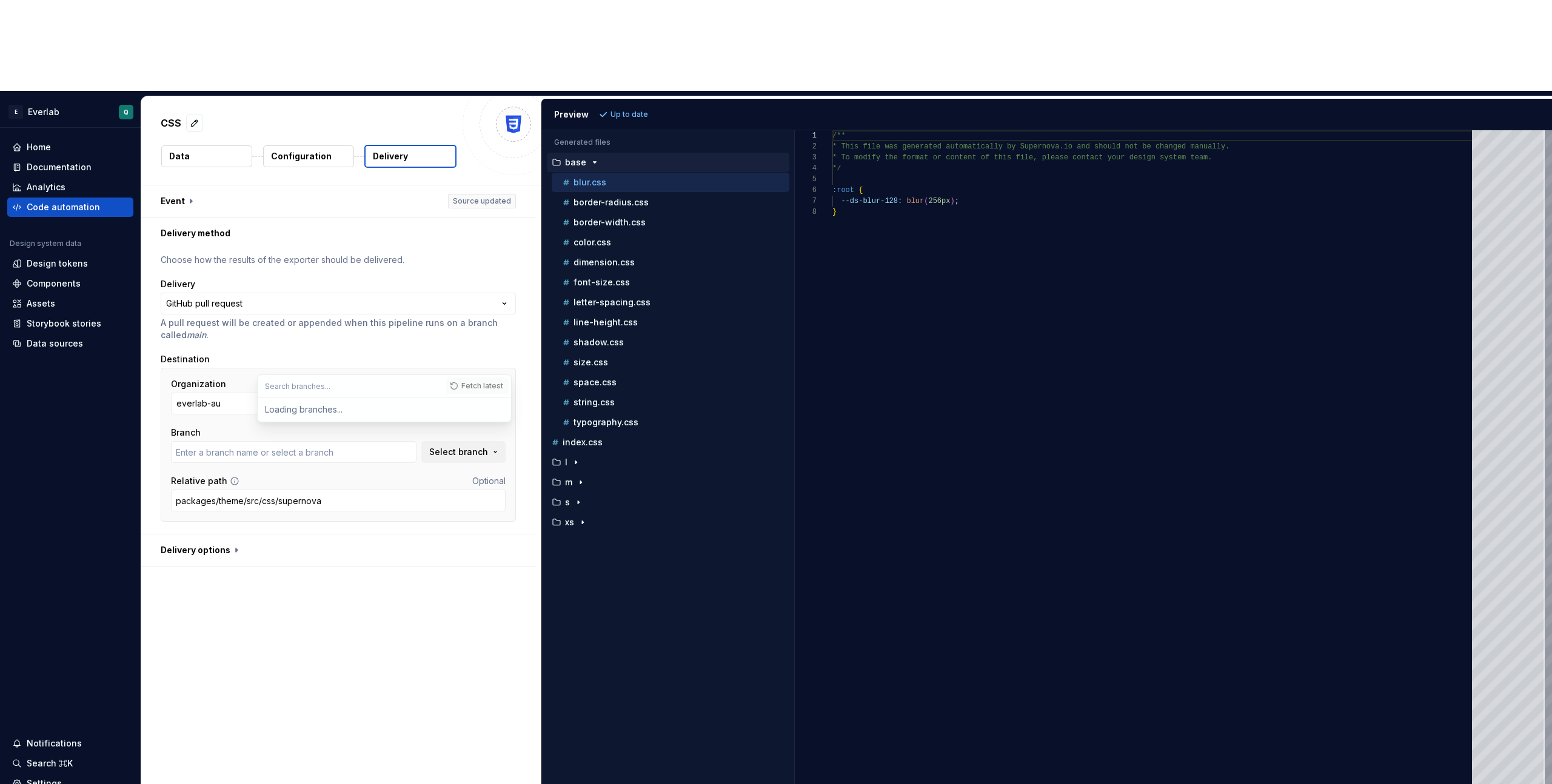 type on "main" 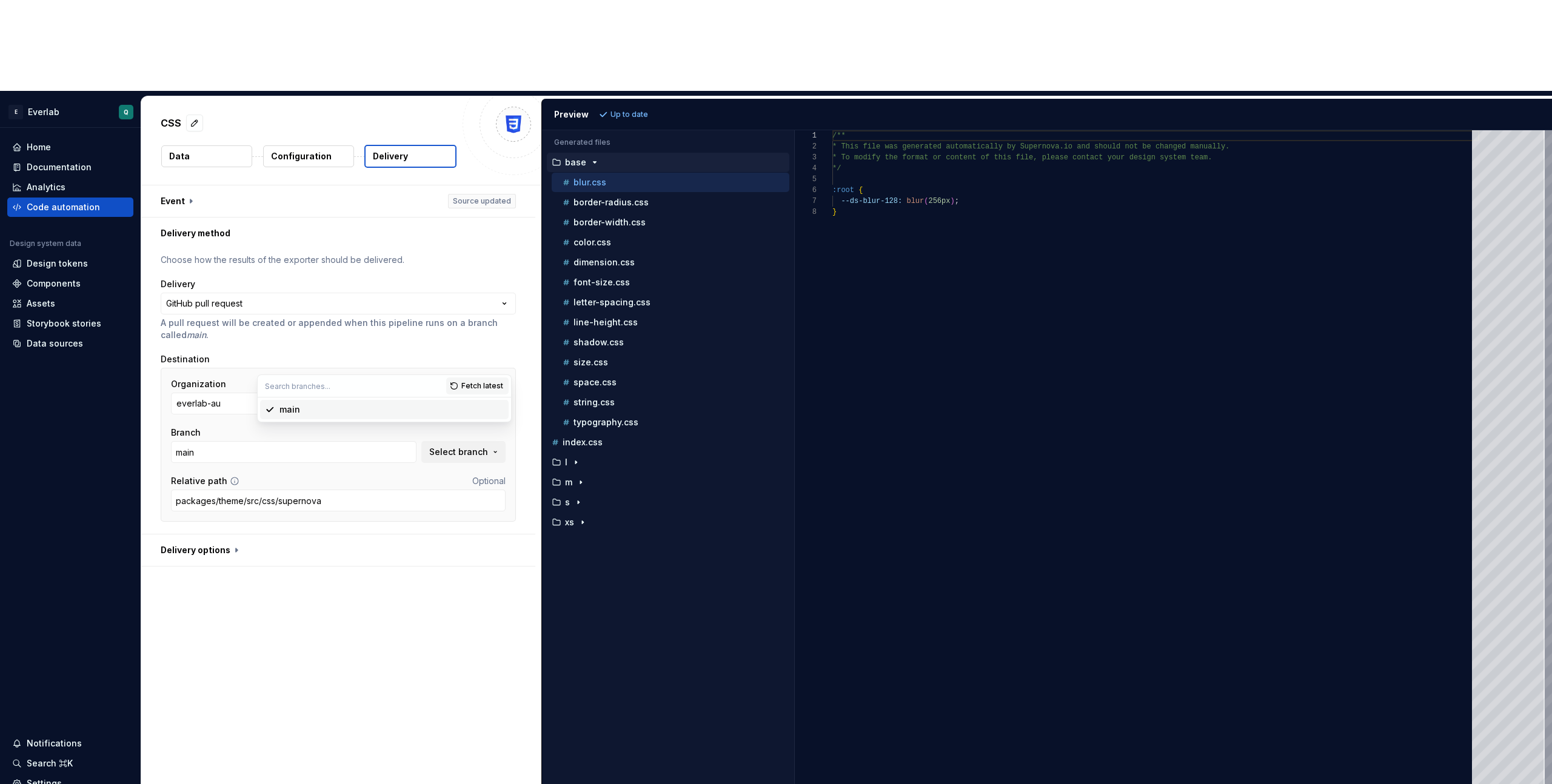 click on "main" at bounding box center [392, 410] 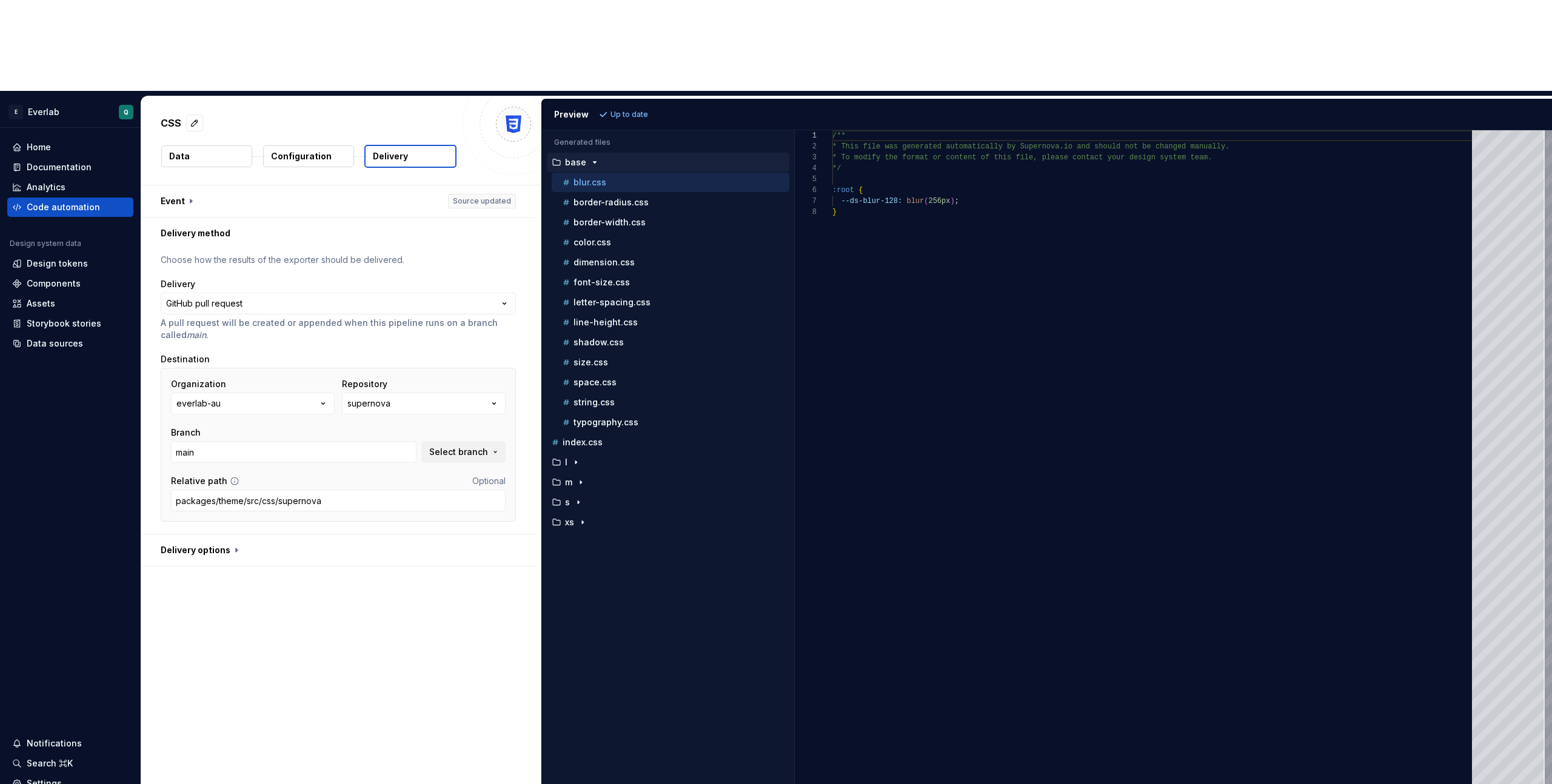 click on "**********" at bounding box center [341, 504] 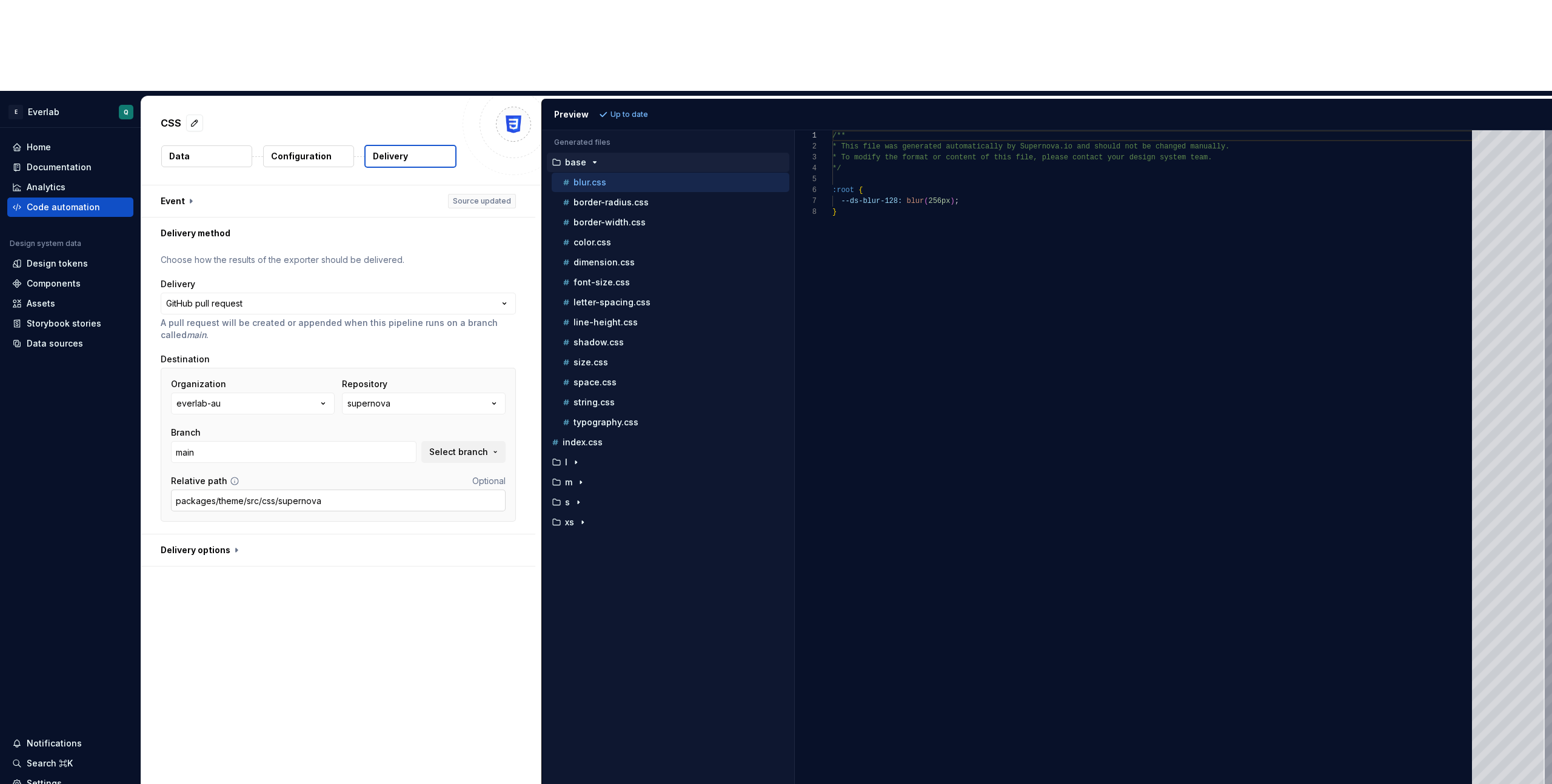 click on "packages/theme/src/css/supernova" at bounding box center [338, 500] 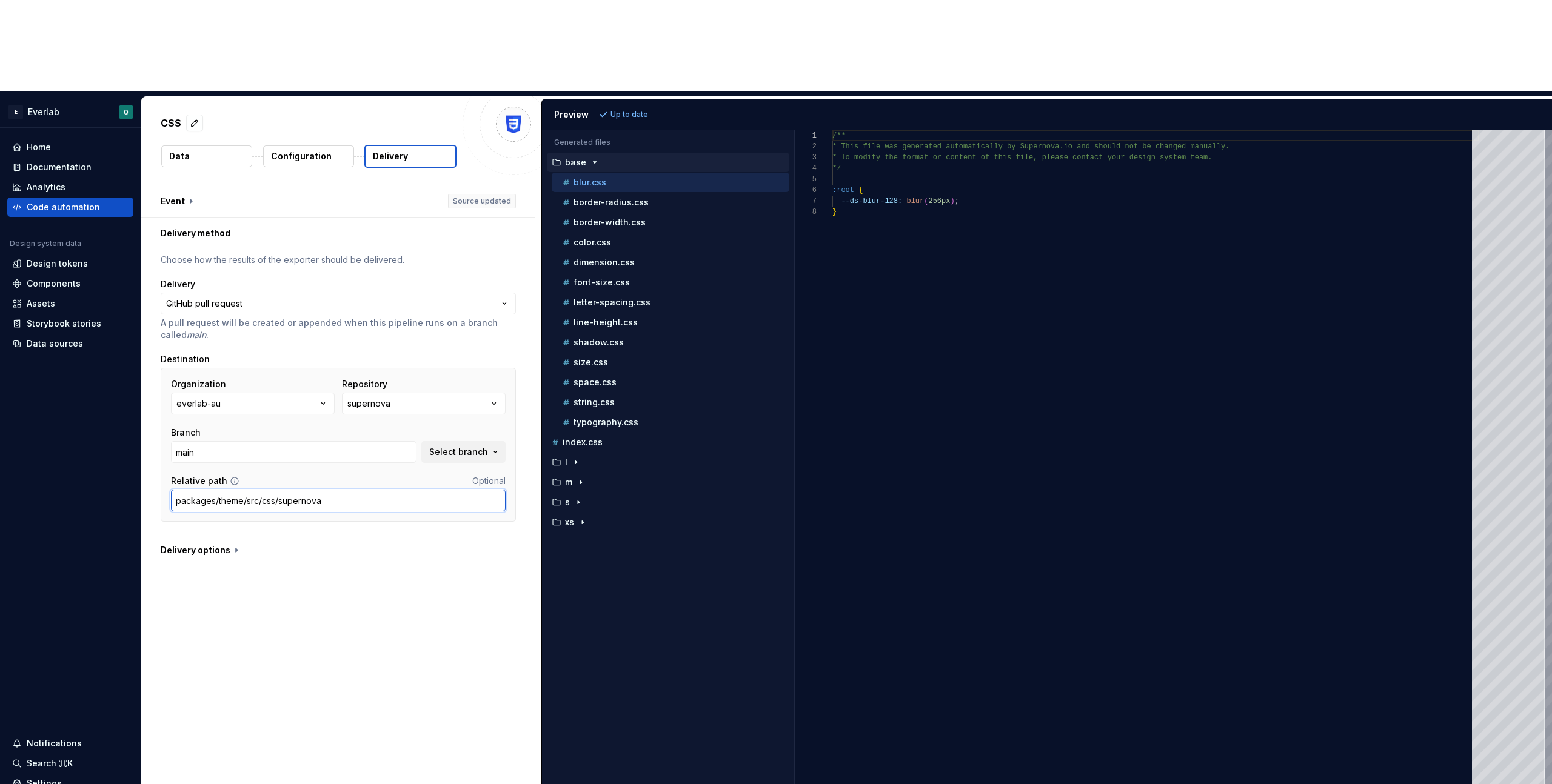 click on "packages/theme/src/css/supernova" at bounding box center [338, 500] 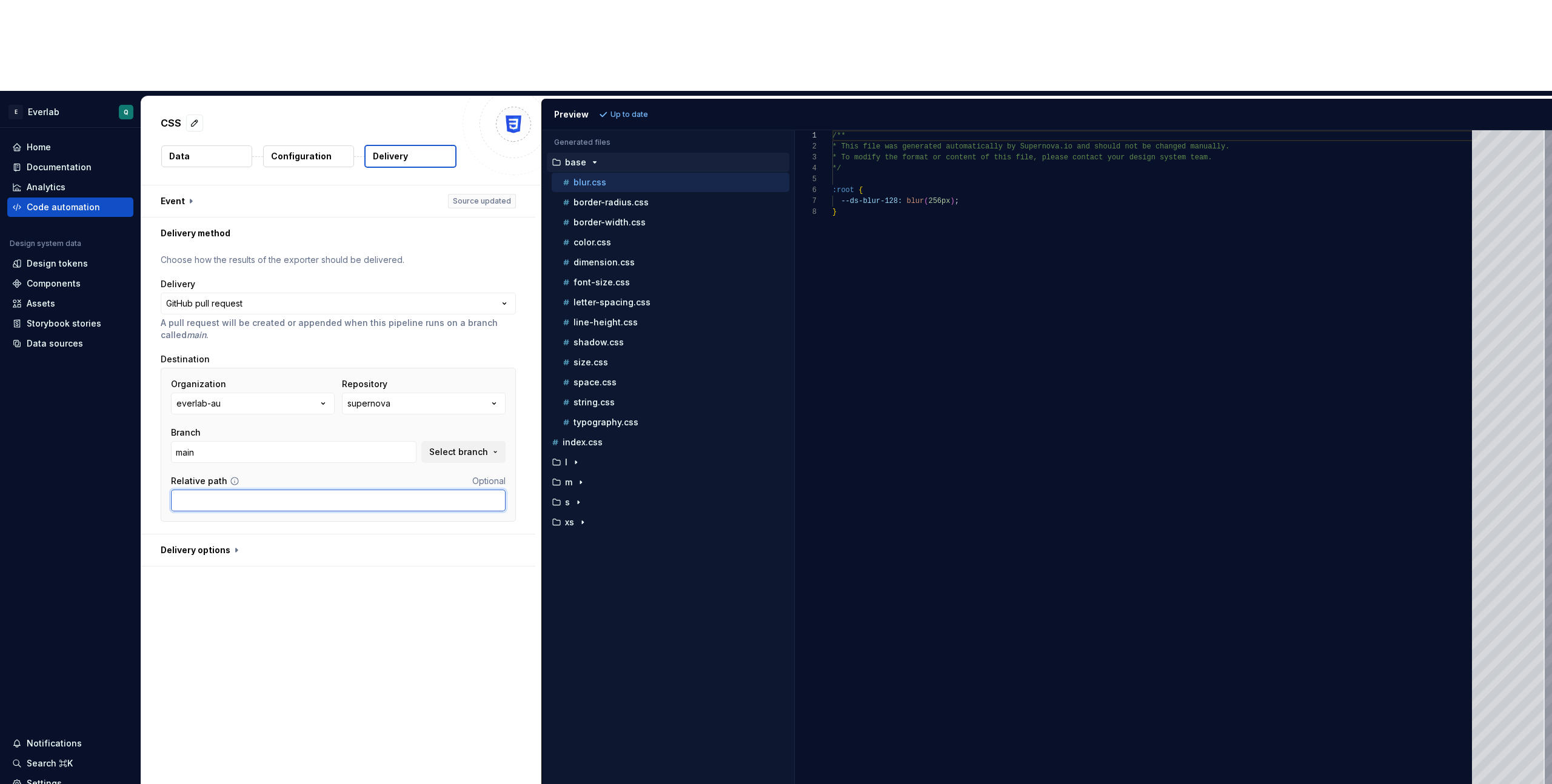 type 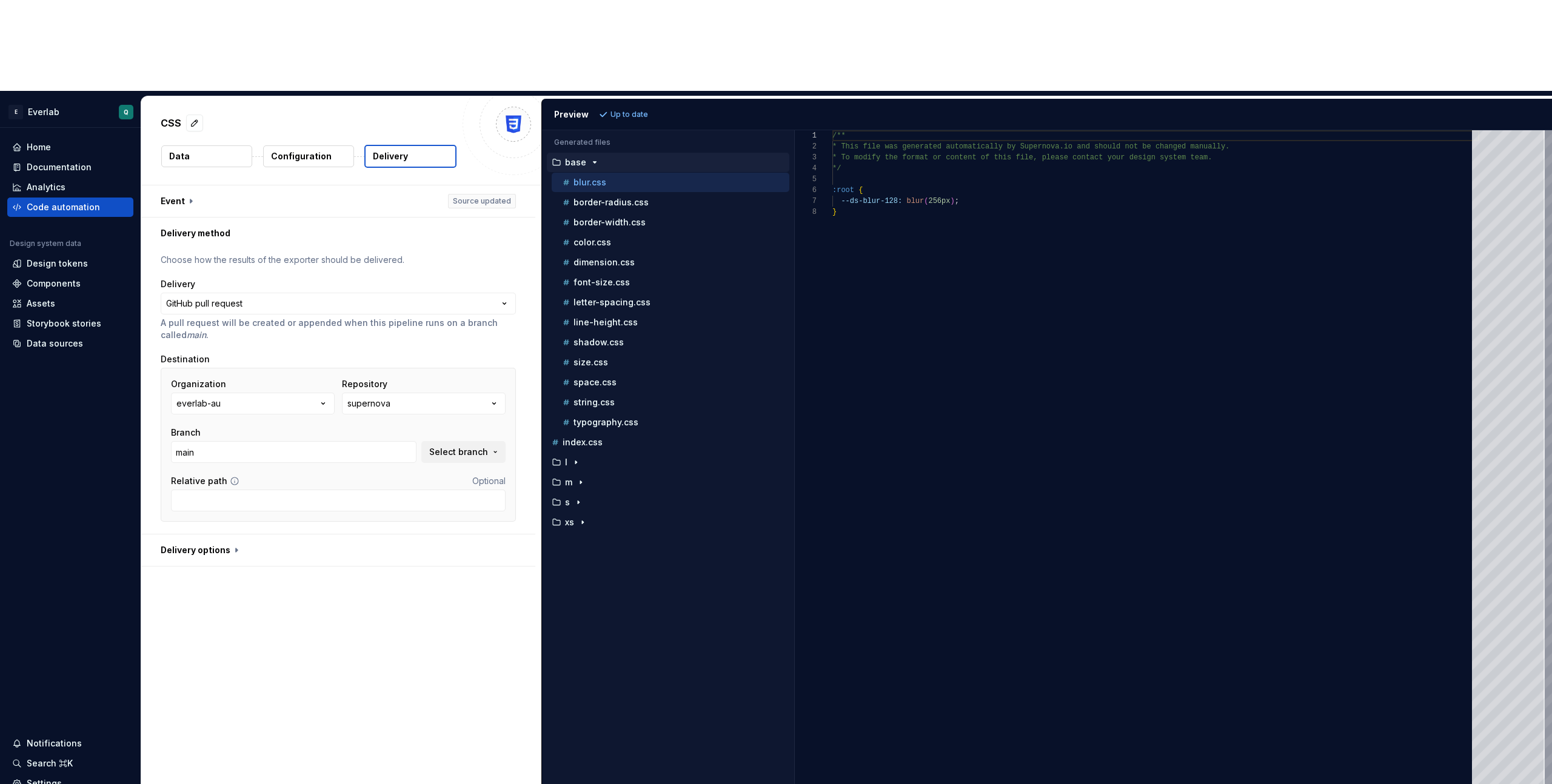 click on "**********" at bounding box center [341, 504] 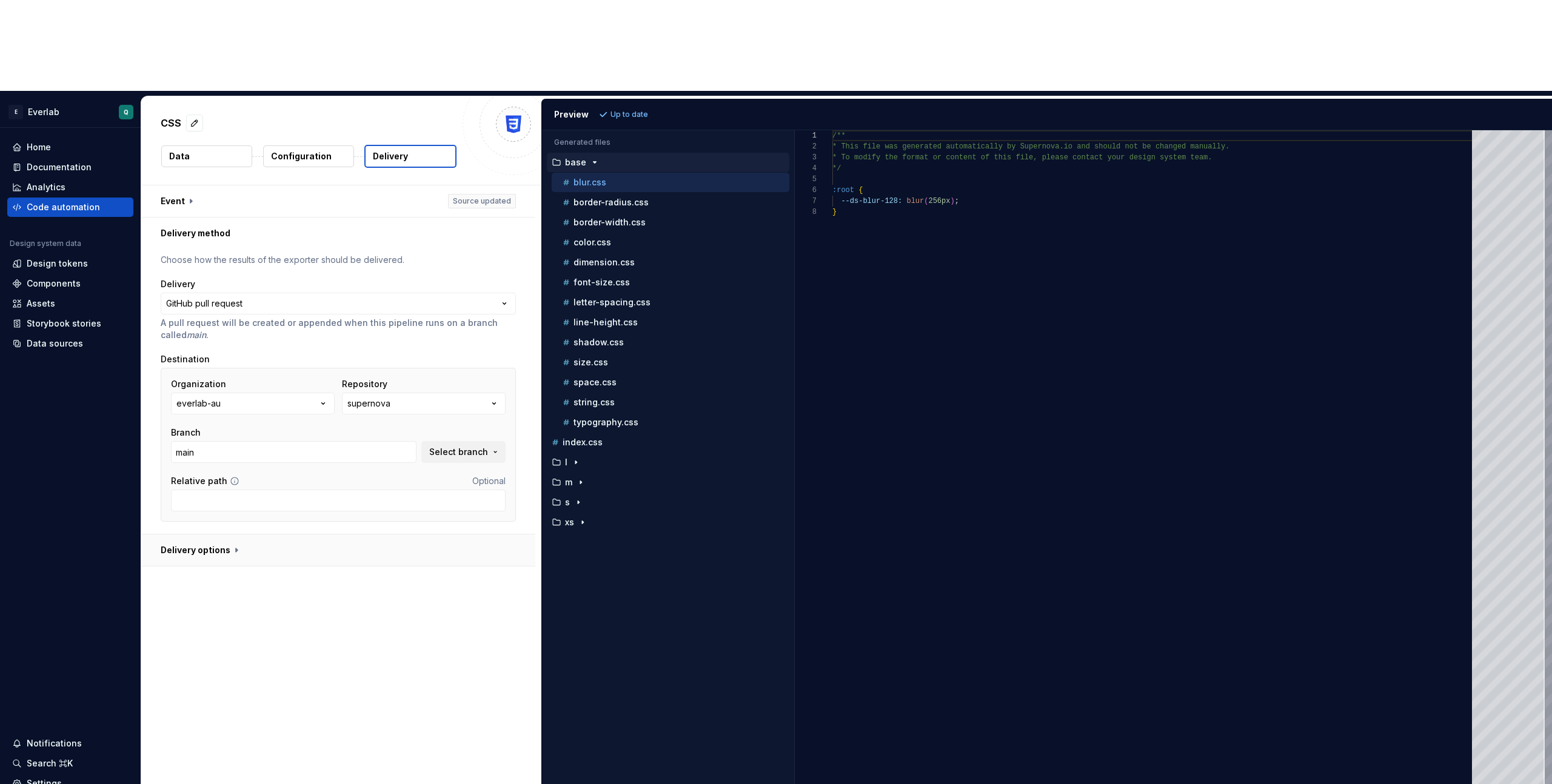 click at bounding box center [338, 550] 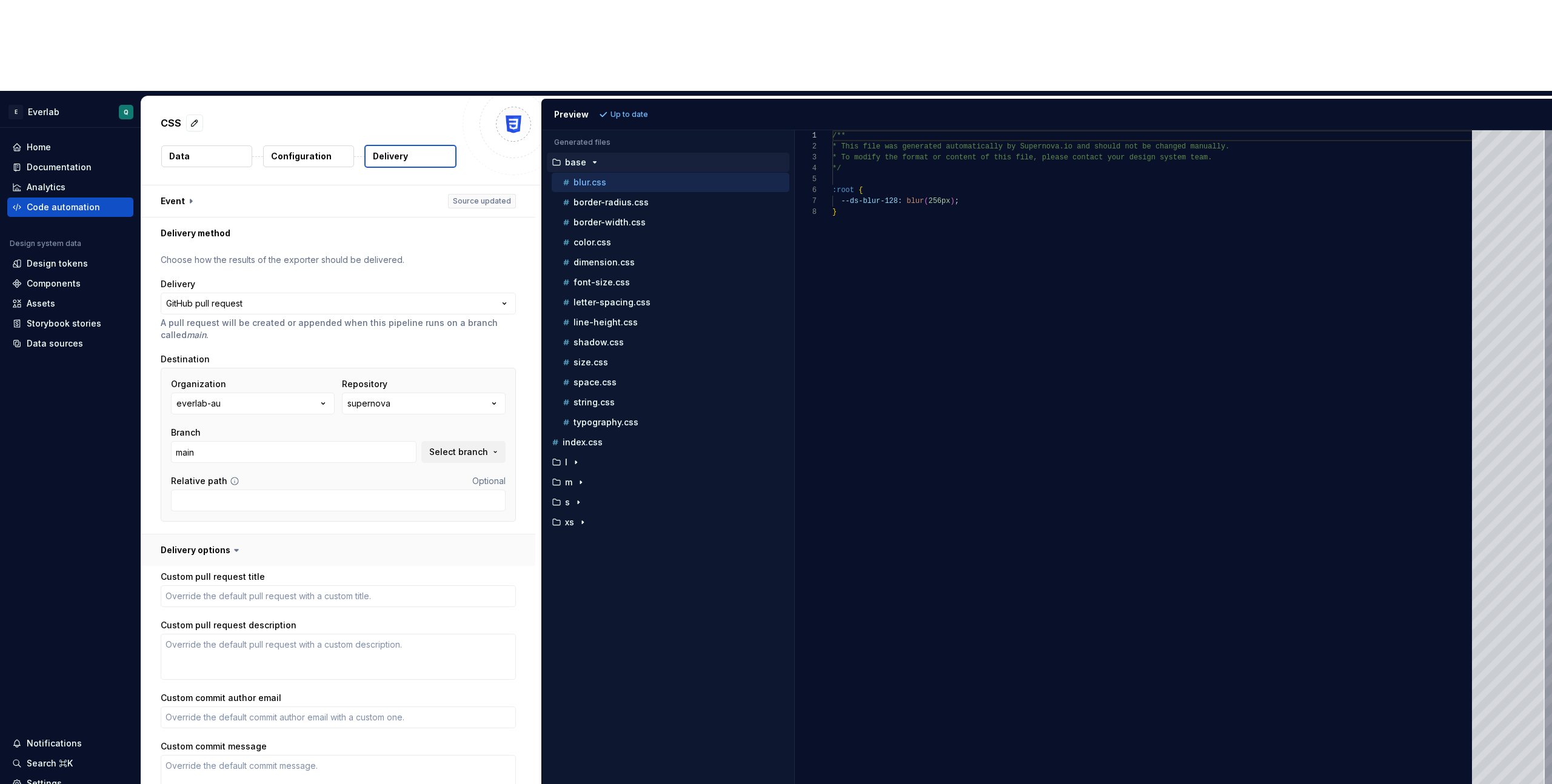 scroll, scrollTop: 29, scrollLeft: 0, axis: vertical 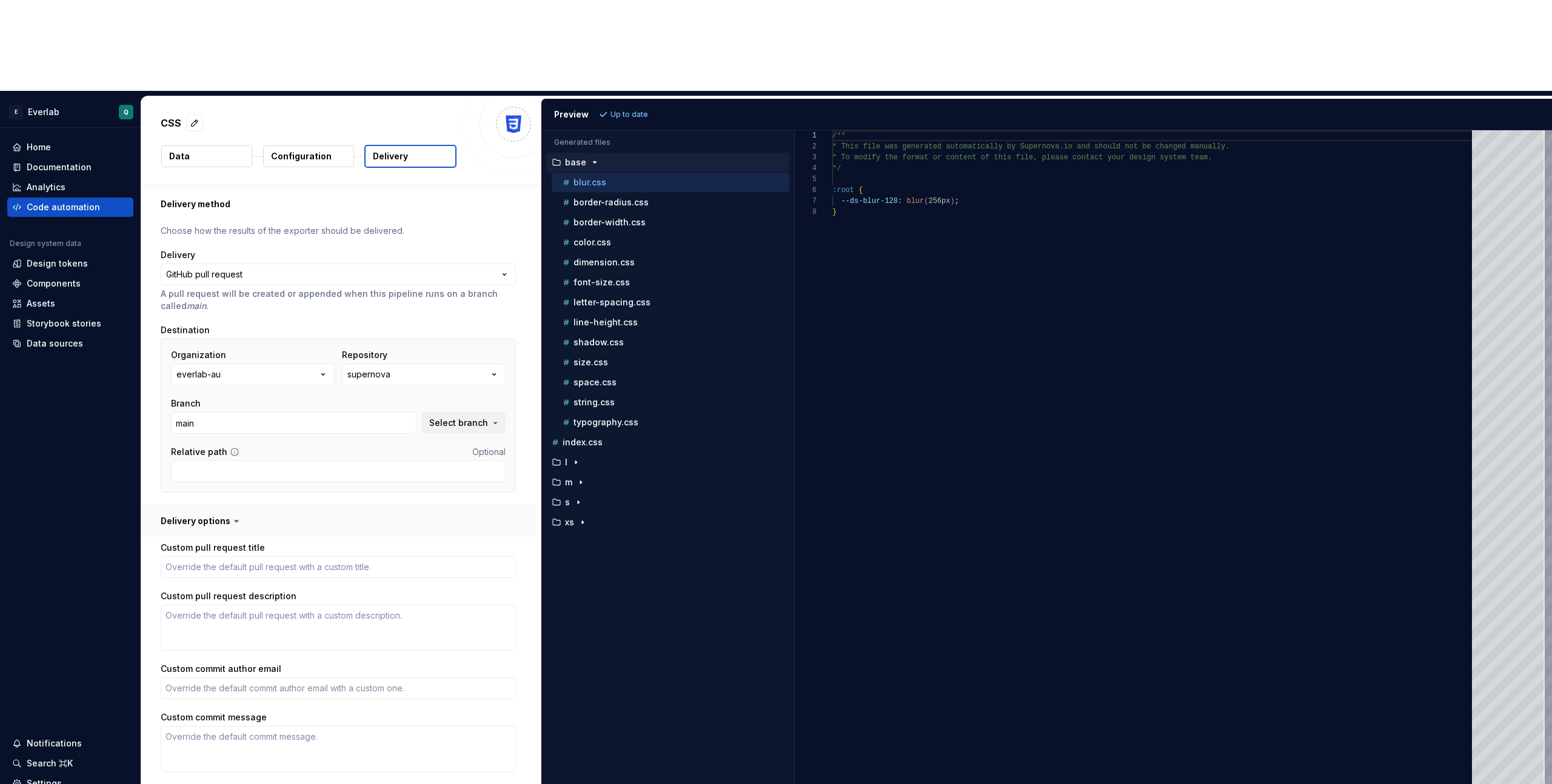 click at bounding box center [338, 521] 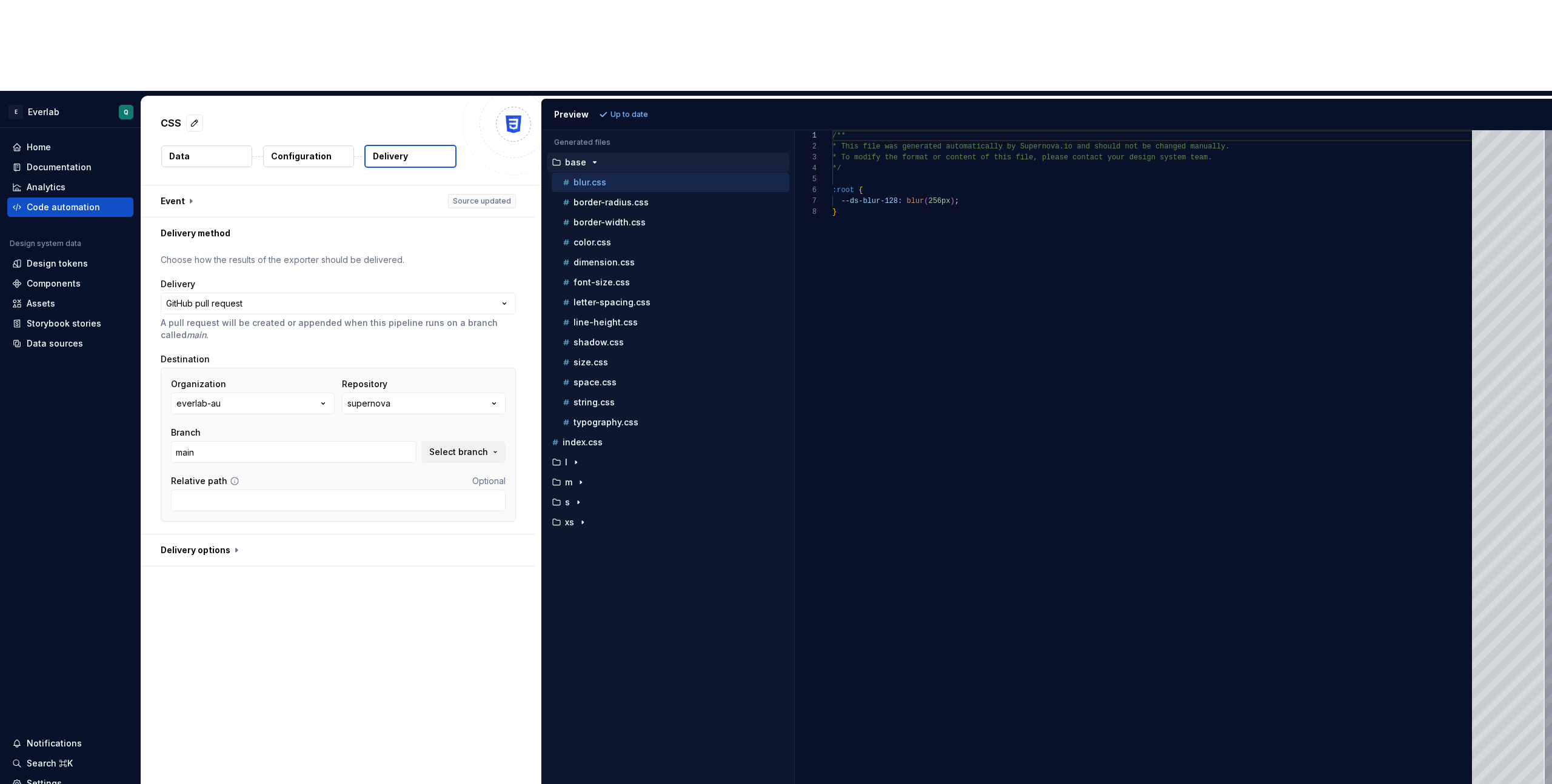 click on "Save" at bounding box center [503, 849] 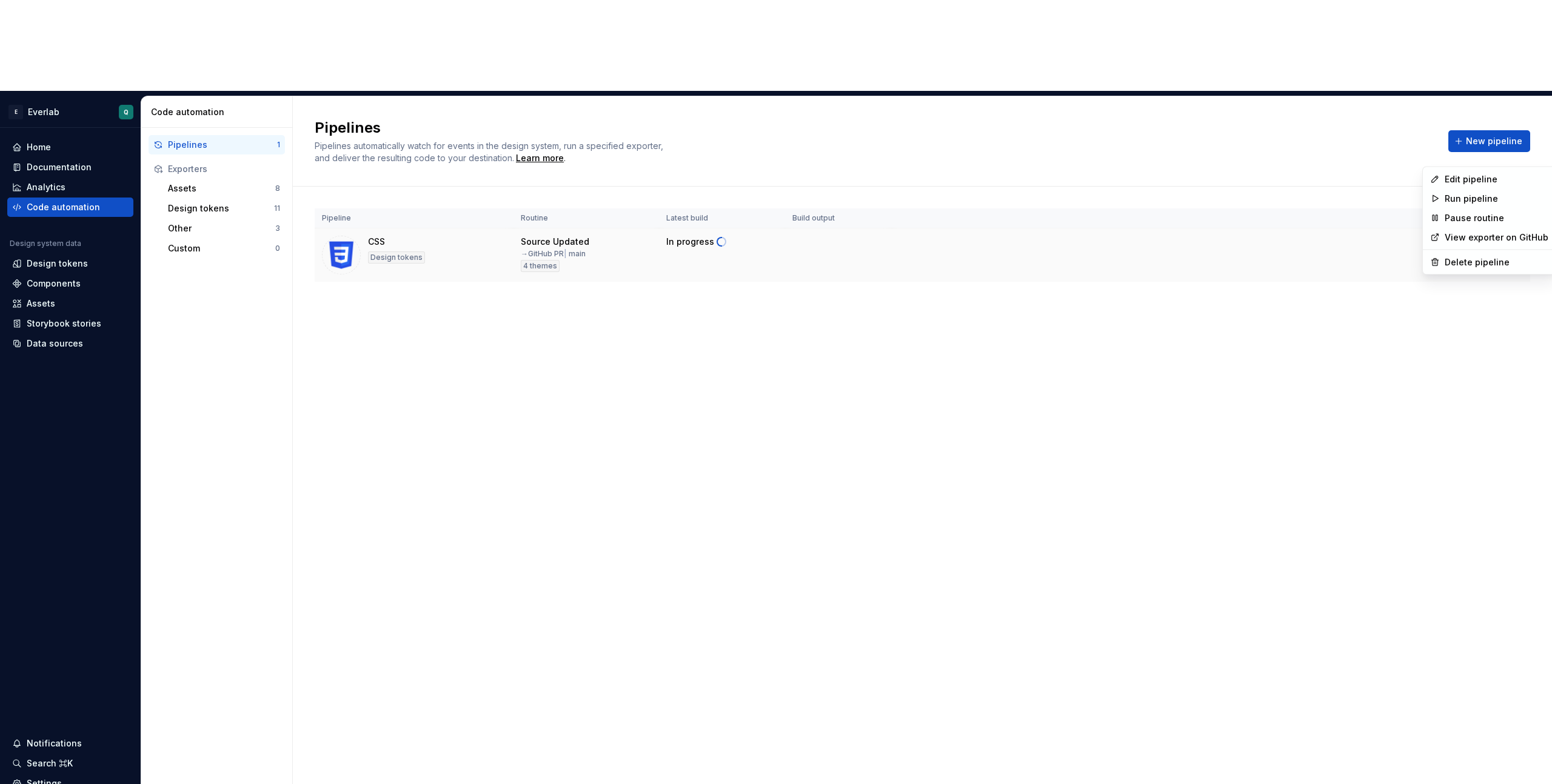 click on "E [ORG] Q Home Documentation Analytics Code automation Design system data Design tokens Components Assets Storybook stories Data sources Notifications Search ⌘K Settings Contact support Help Code automation Pipelines 1 Exporters Assets 8 Design tokens 11 Other 3 Custom 0 Give feedback Pipelines Pipelines automatically watch for events in the design system, run a specified exporter, and deliver the resulting code to your destination.   Learn more . New pipeline Pipeline Routine Latest build Build output CSS Design tokens Source Updated →  GitHub PR  |   main 4 themes In progress Run   * Edit pipeline Run pipeline Pause routine View exporter on GitHub Delete pipeline" at bounding box center [776, 392] 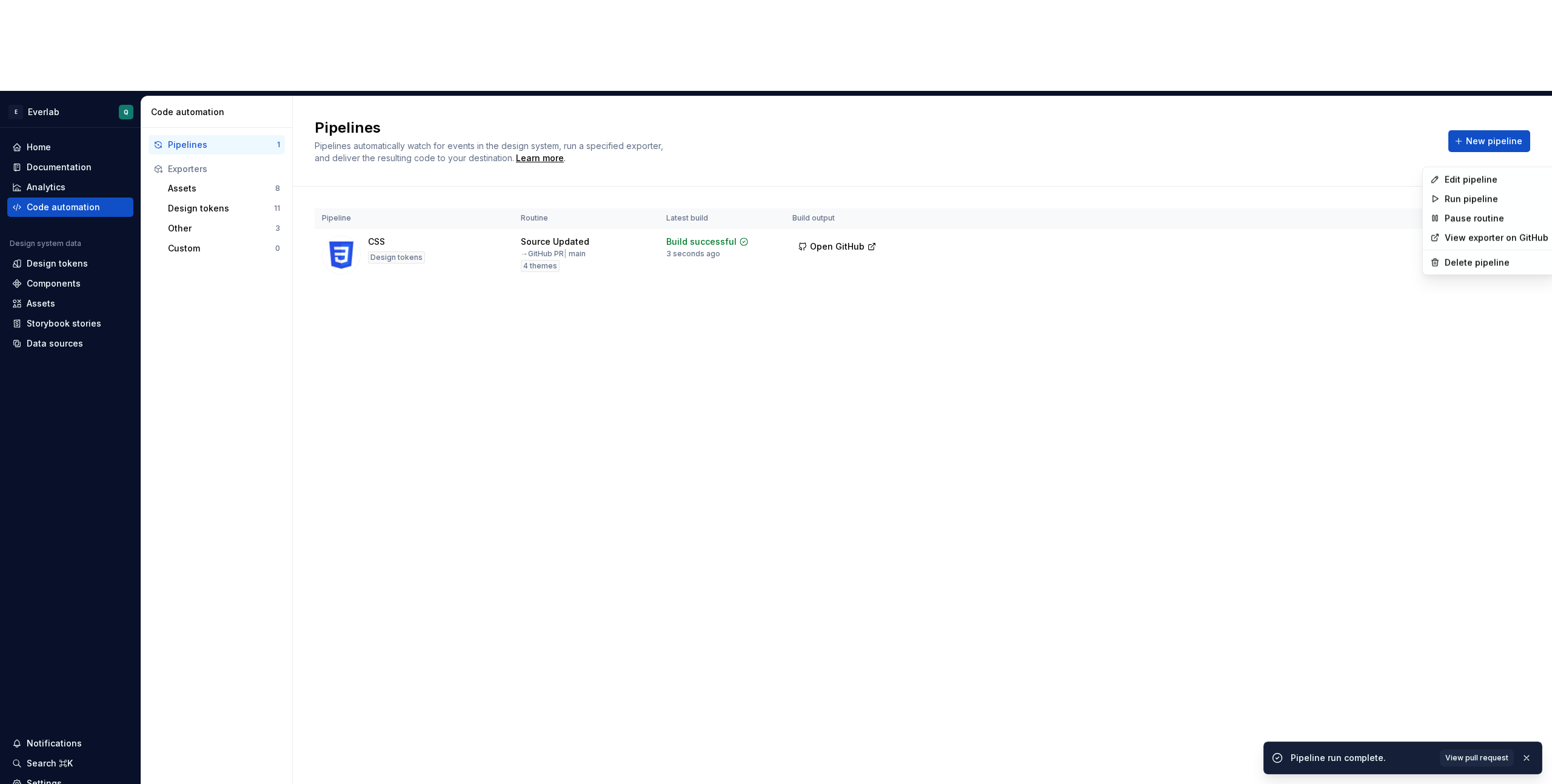 click on "E [ORG] Q Home Documentation Analytics Code automation Design system data Design tokens Components Assets Storybook stories Data sources Notifications Search ⌘K Settings Contact support Help Code automation Pipelines 1 Exporters Assets 8 Design tokens 11 Other 3 Custom 0 Give feedback Pipelines Pipelines automatically watch for events in the design system, run a specified exporter, and deliver the resulting code to your destination.   Learn more . New pipeline Pipeline Routine Latest build Build output CSS Design tokens Source Updated →  GitHub PR  |   main 4 themes Build successful 3 seconds ago Open GitHub Run   Pipeline run complete. View pull request * Edit pipeline Run pipeline Pause routine View exporter on GitHub Delete pipeline" at bounding box center [776, 392] 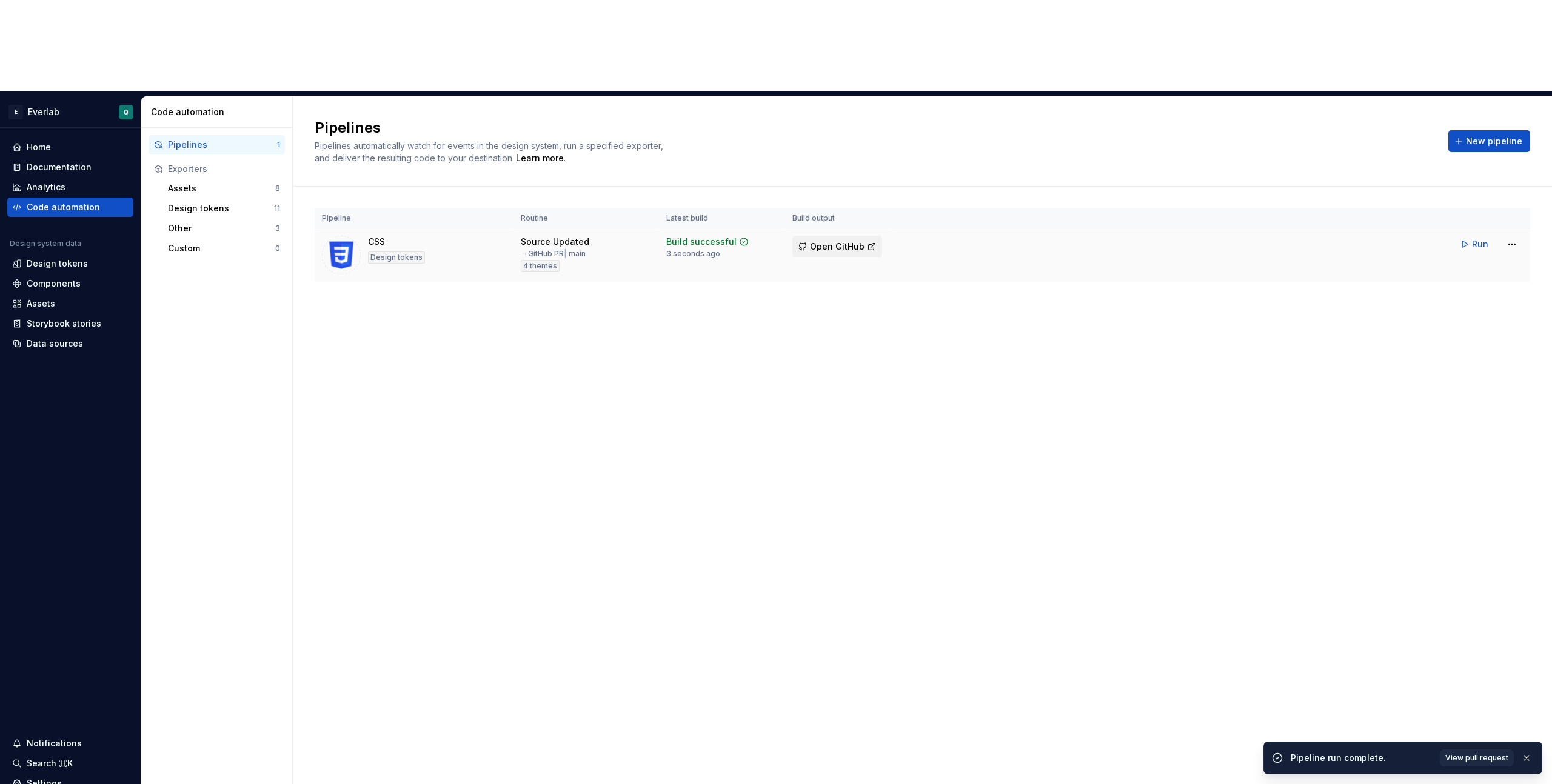 click on "Open GitHub" at bounding box center [837, 247] 